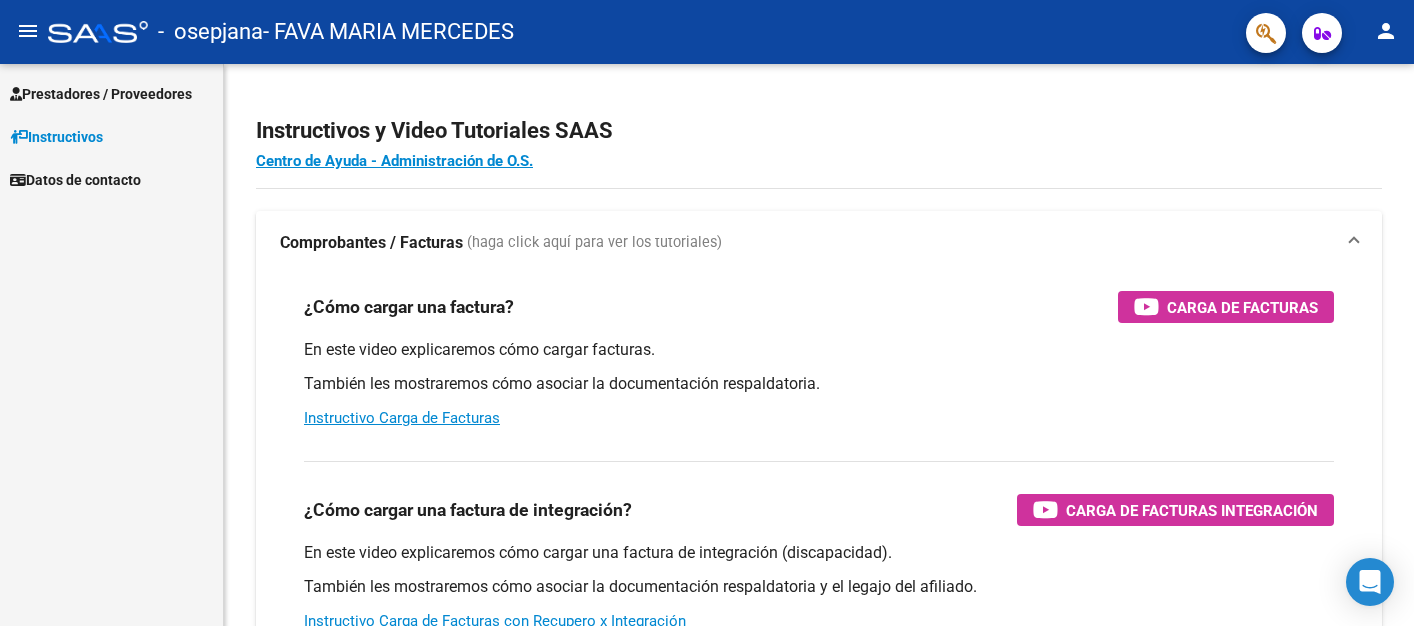 scroll, scrollTop: 0, scrollLeft: 0, axis: both 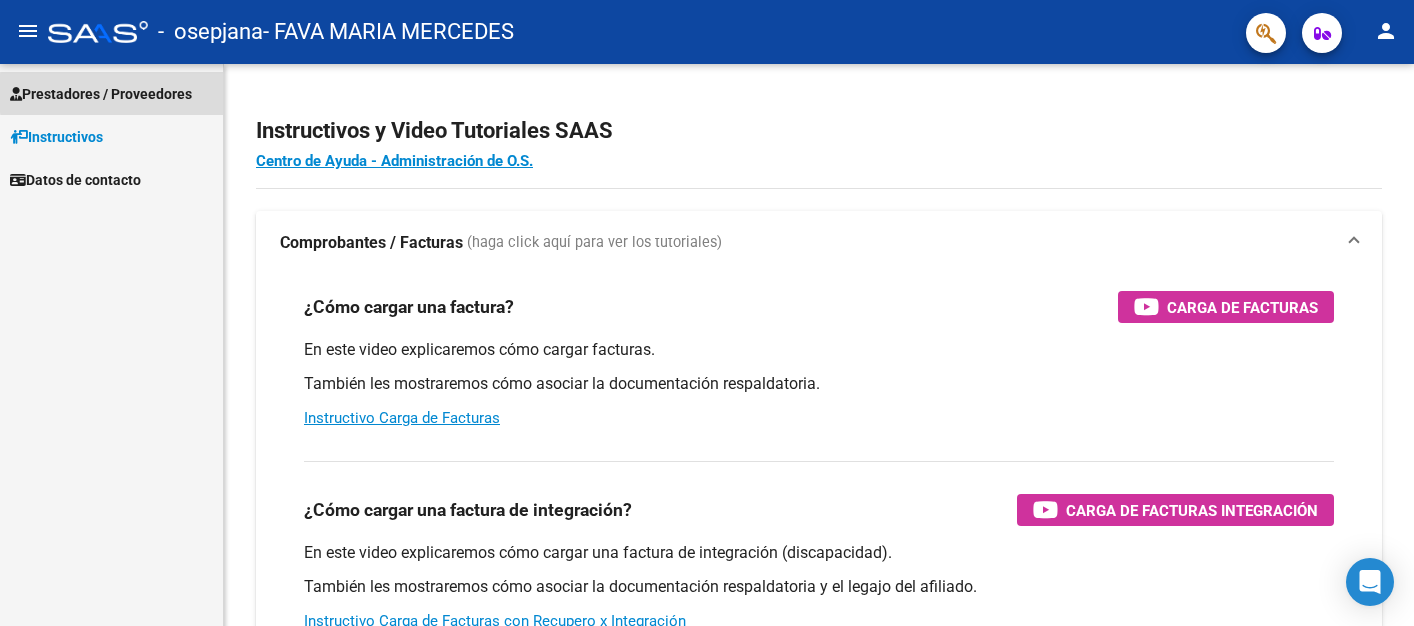 click on "Prestadores / Proveedores" at bounding box center [101, 94] 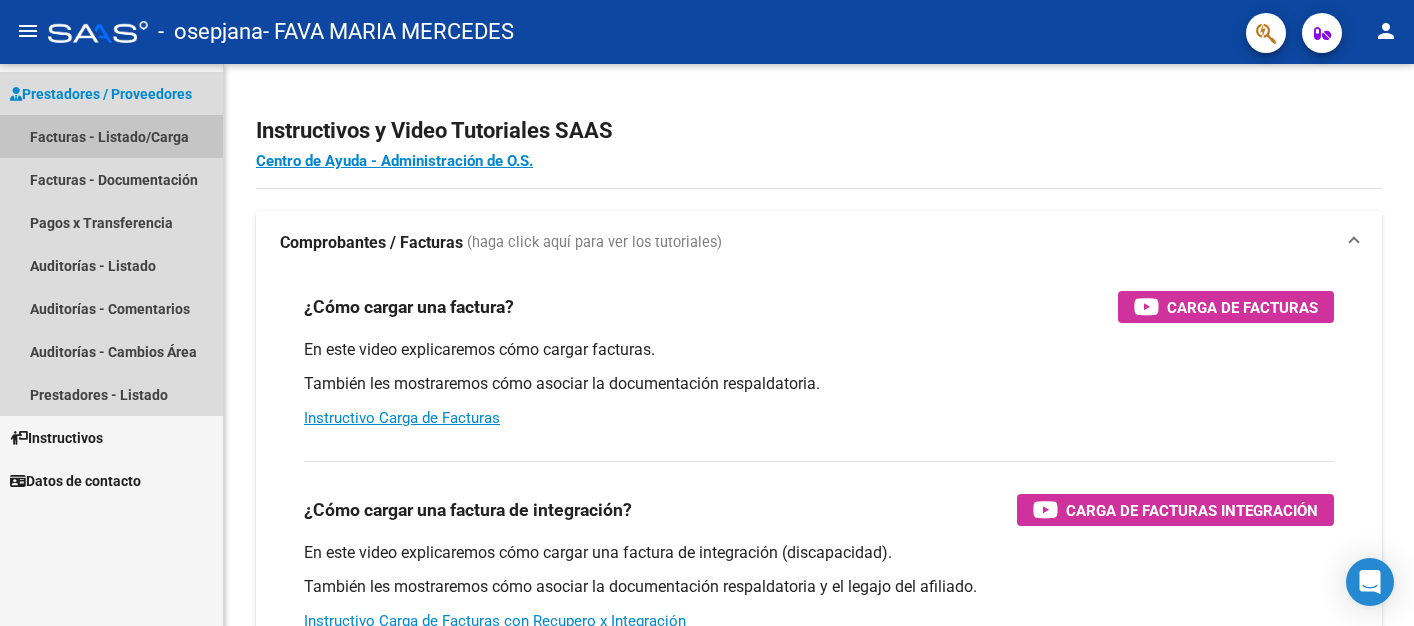 click on "Facturas - Listado/Carga" at bounding box center (111, 136) 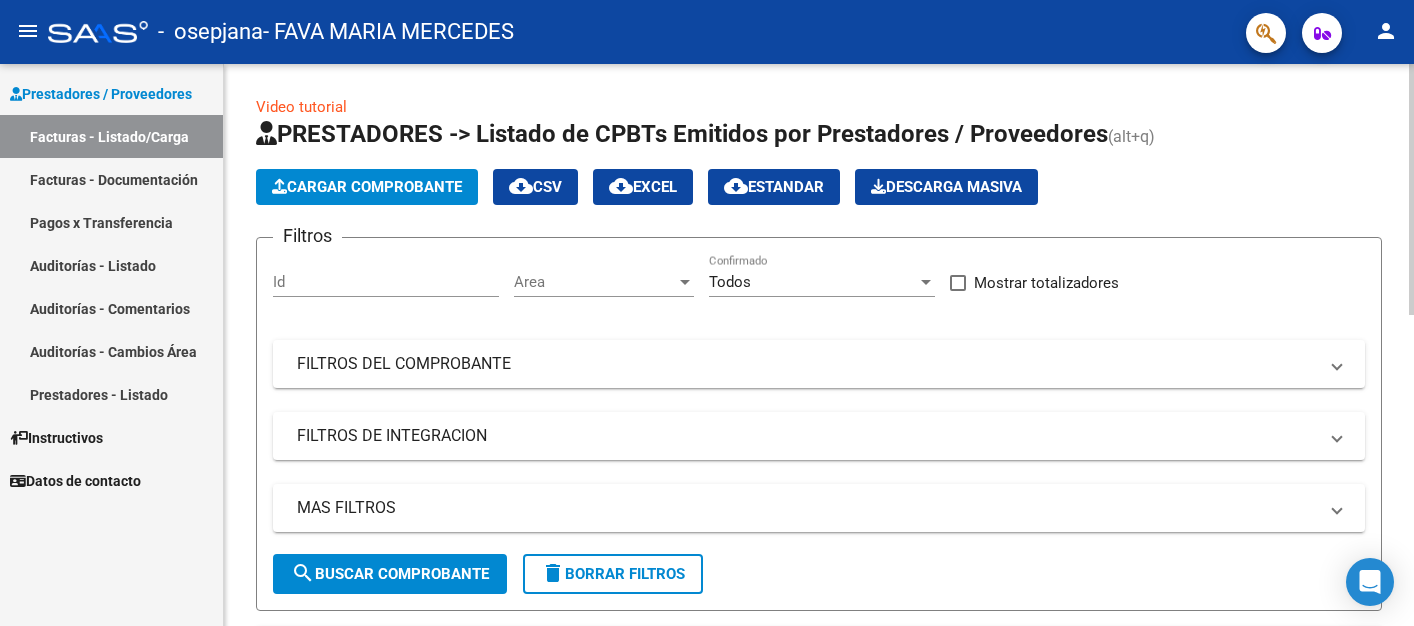 click on "Cargar Comprobante" 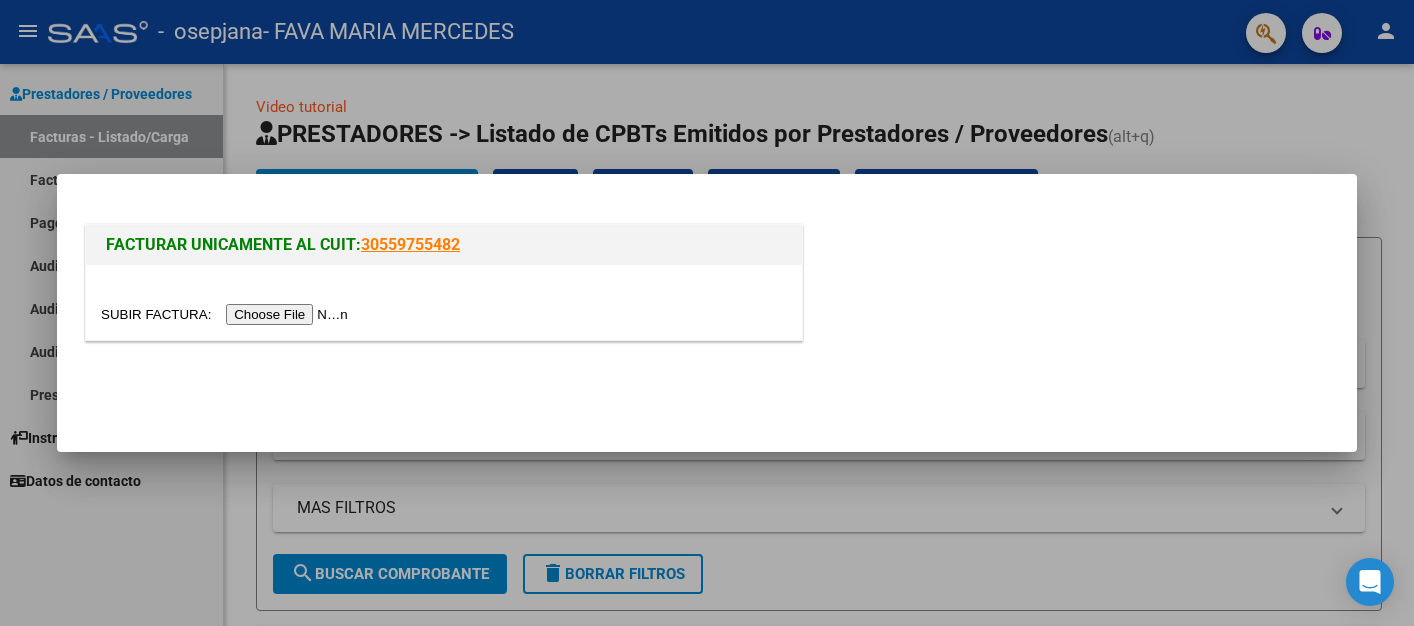 click at bounding box center (227, 314) 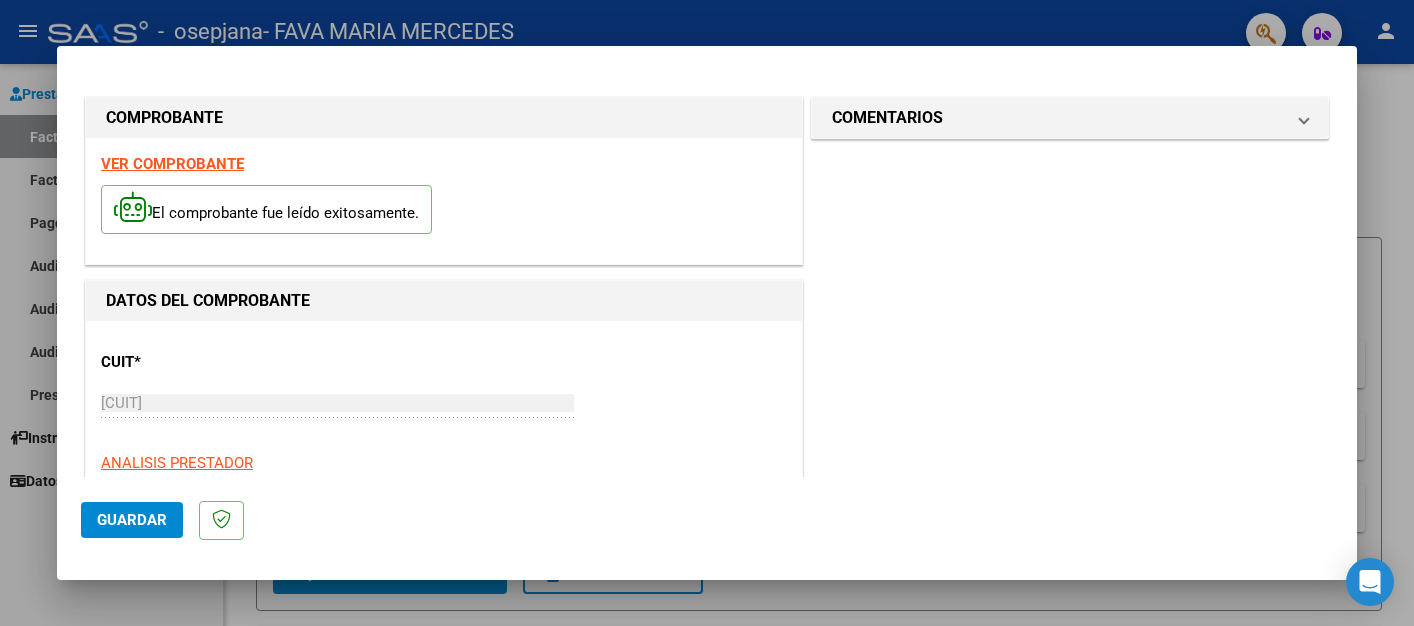 click on "Guardar" 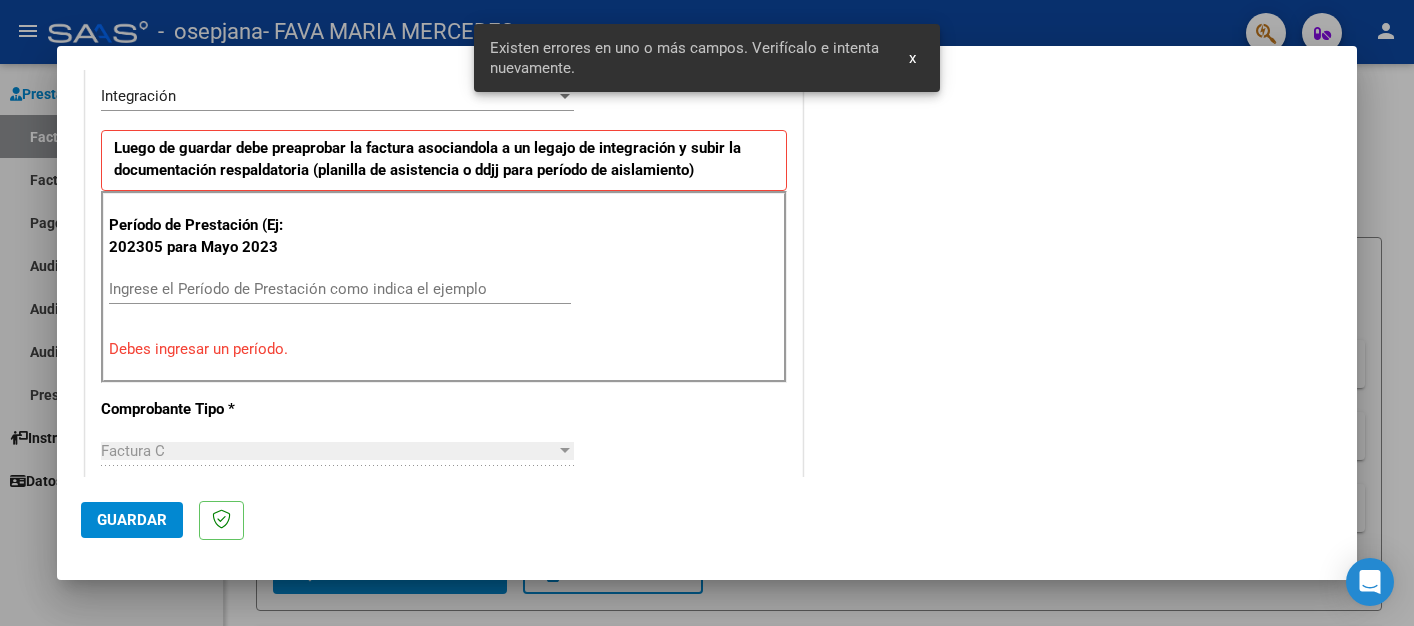 scroll, scrollTop: 446, scrollLeft: 0, axis: vertical 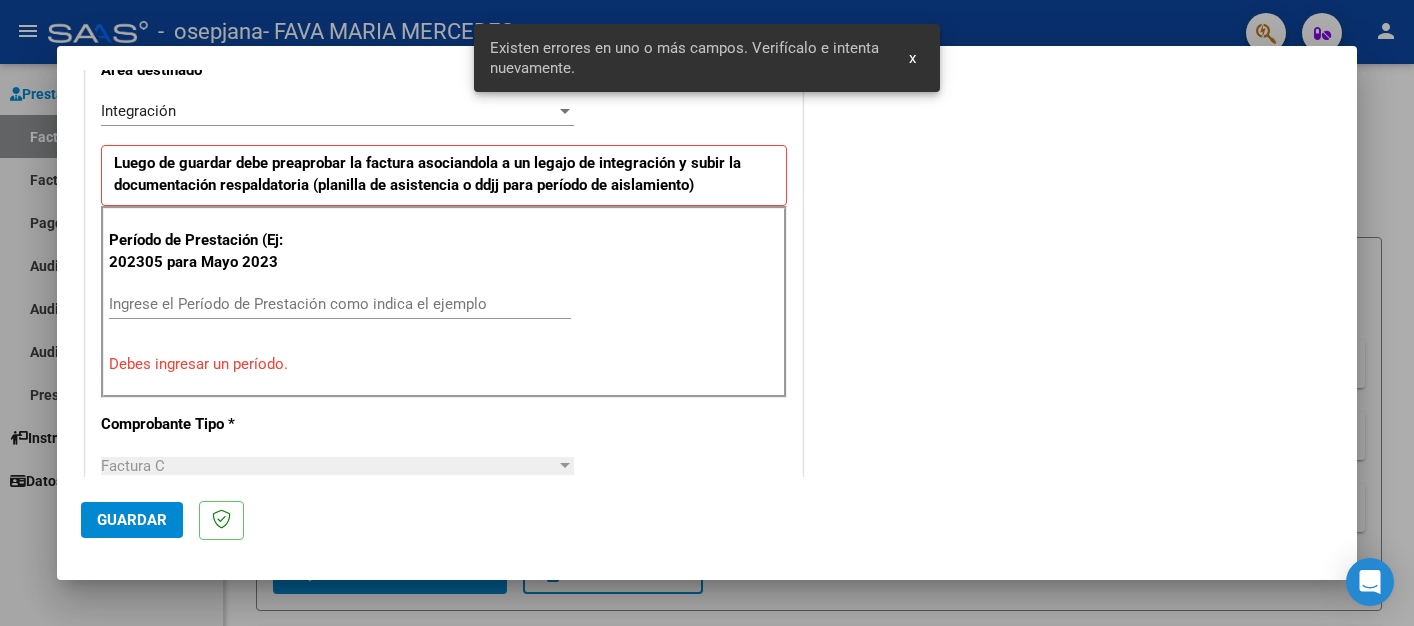 click on "Ingrese el Período de Prestación como indica el ejemplo" at bounding box center (340, 304) 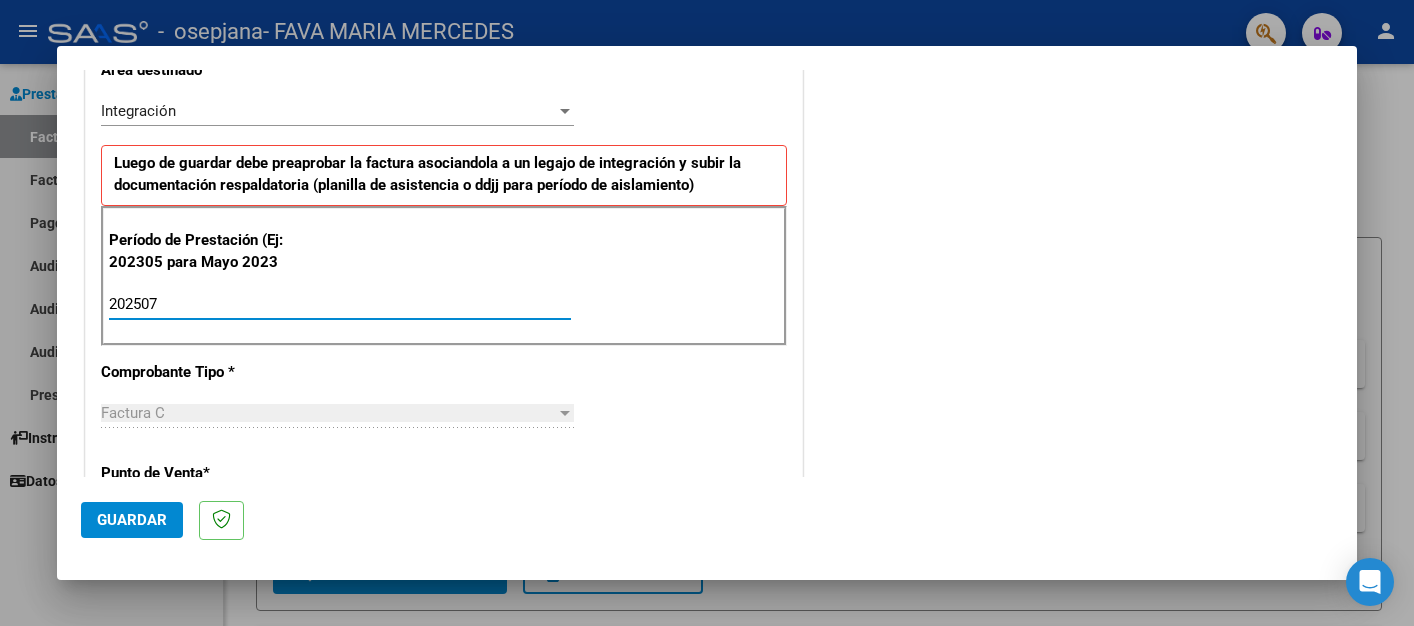 type on "202507" 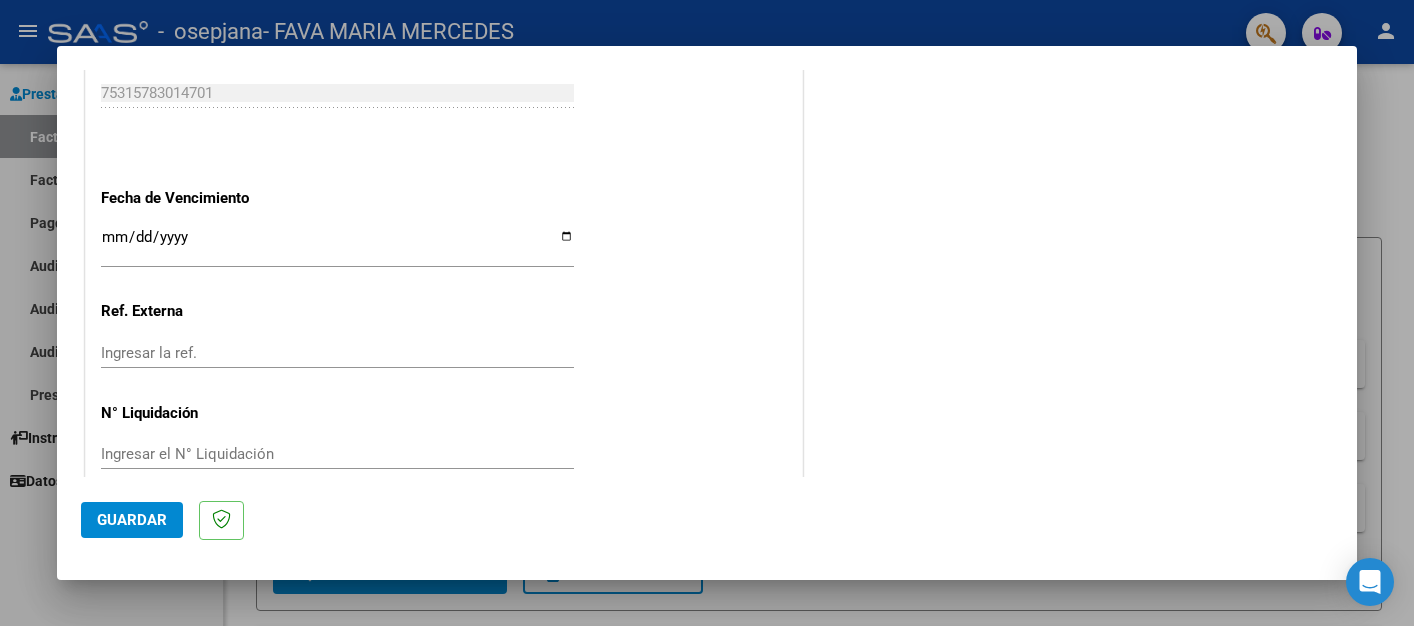 scroll, scrollTop: 1283, scrollLeft: 0, axis: vertical 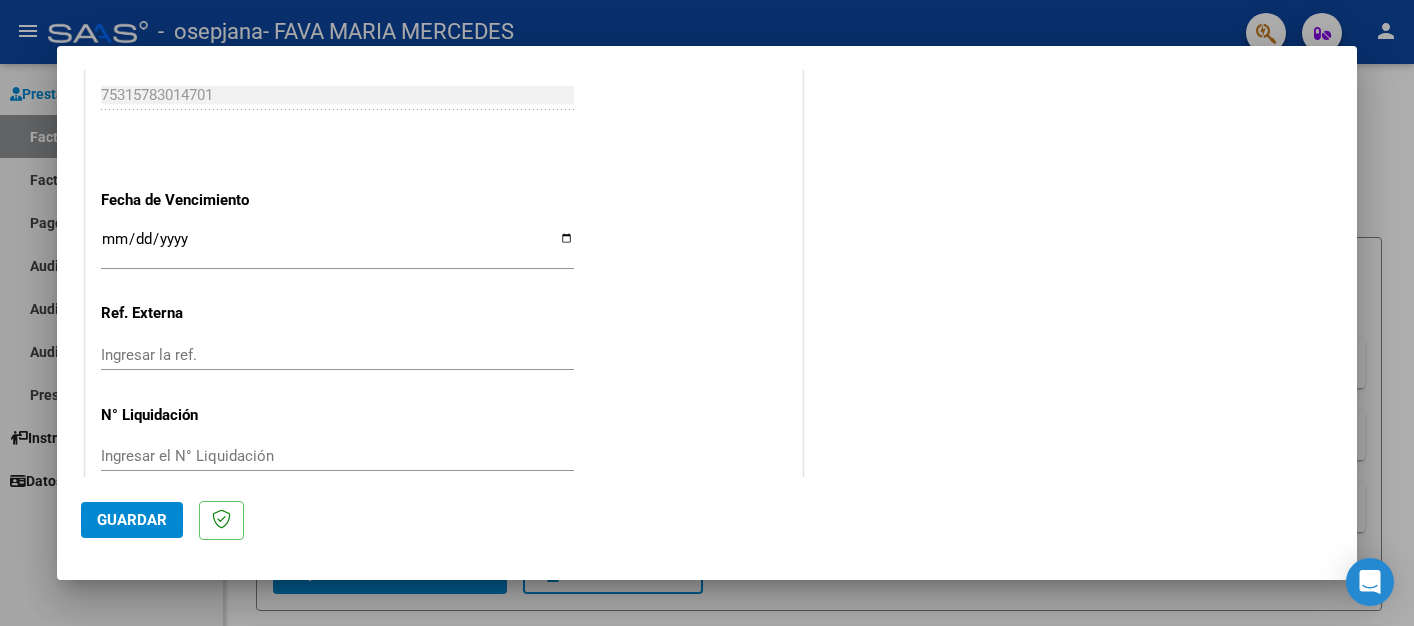 click on "Guardar" 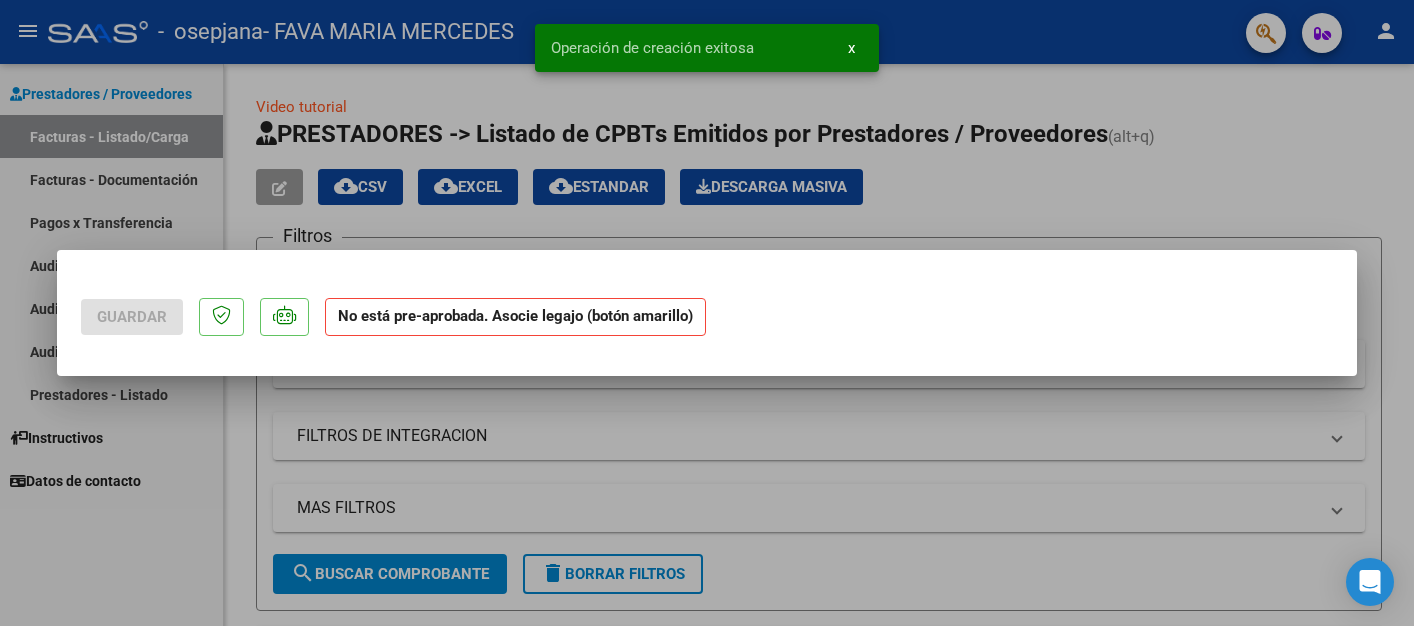 click at bounding box center [707, 313] 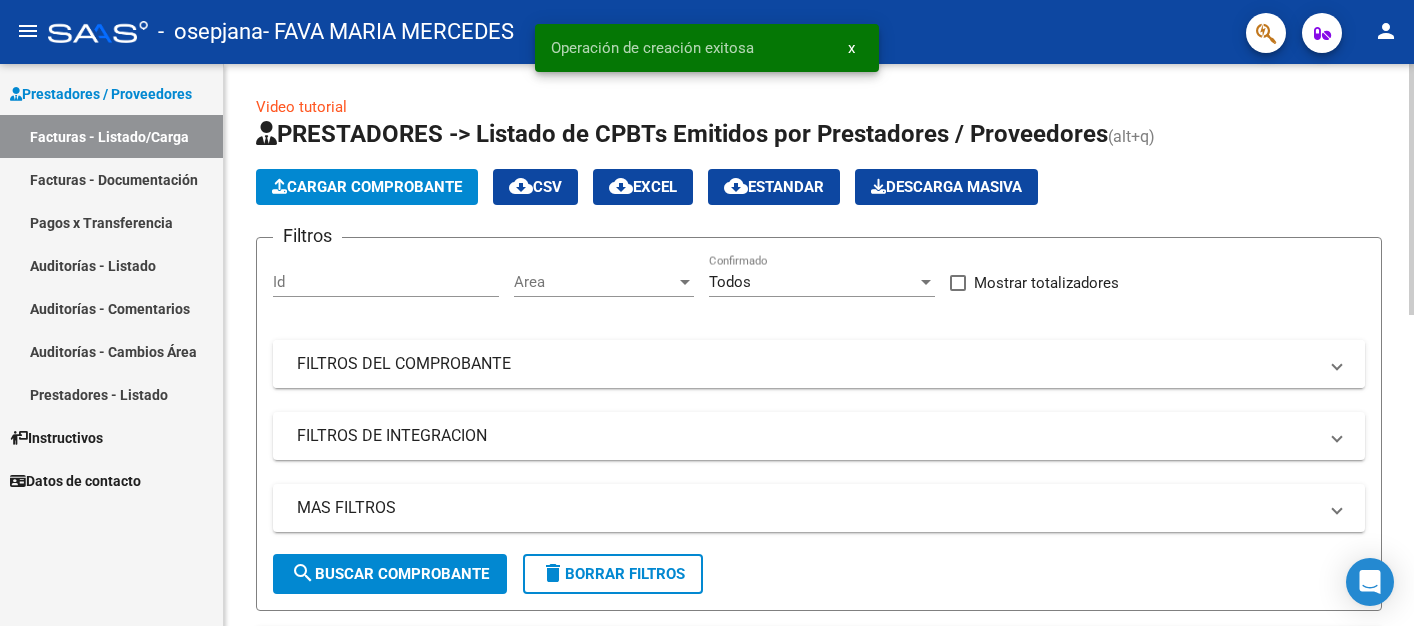 scroll, scrollTop: 413, scrollLeft: 0, axis: vertical 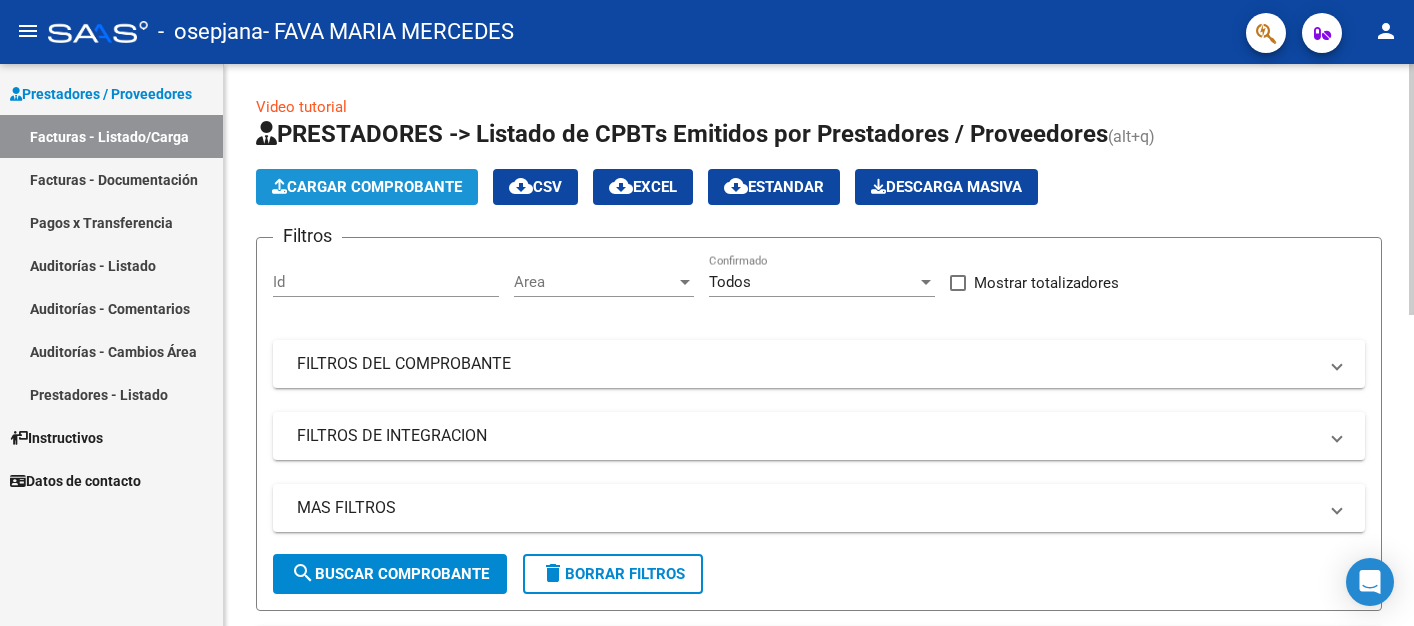 click on "Cargar Comprobante" 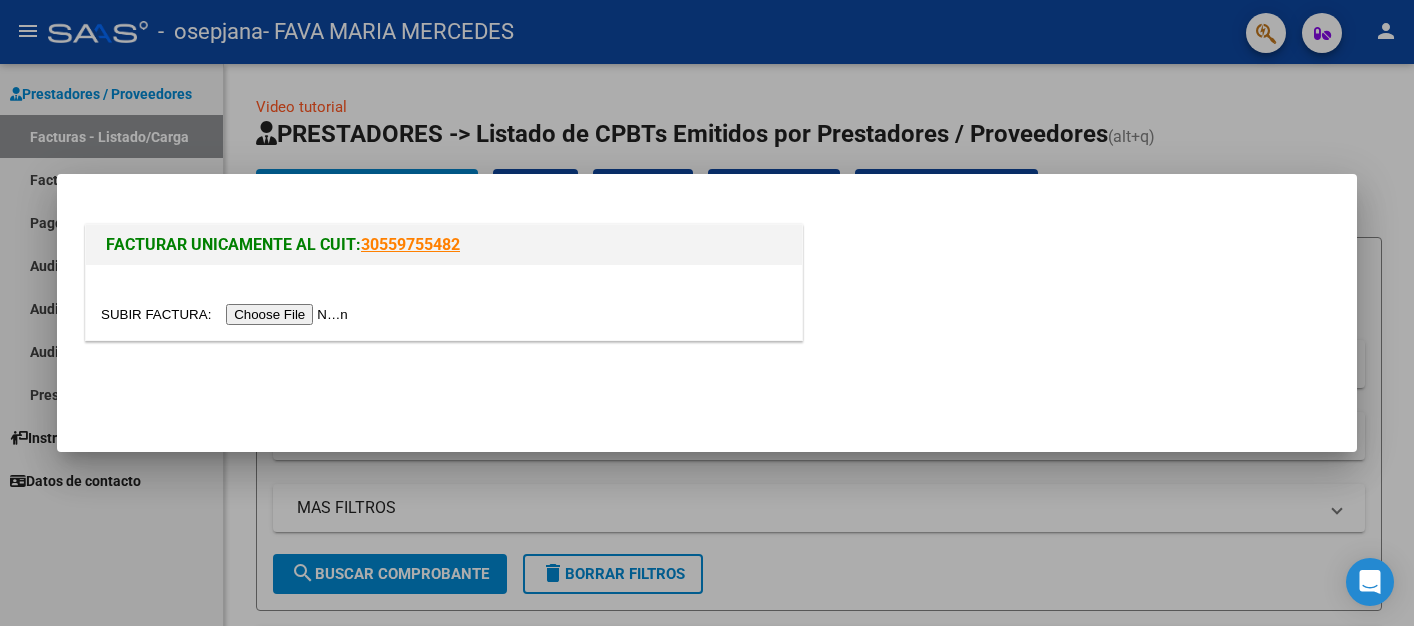 click at bounding box center (707, 313) 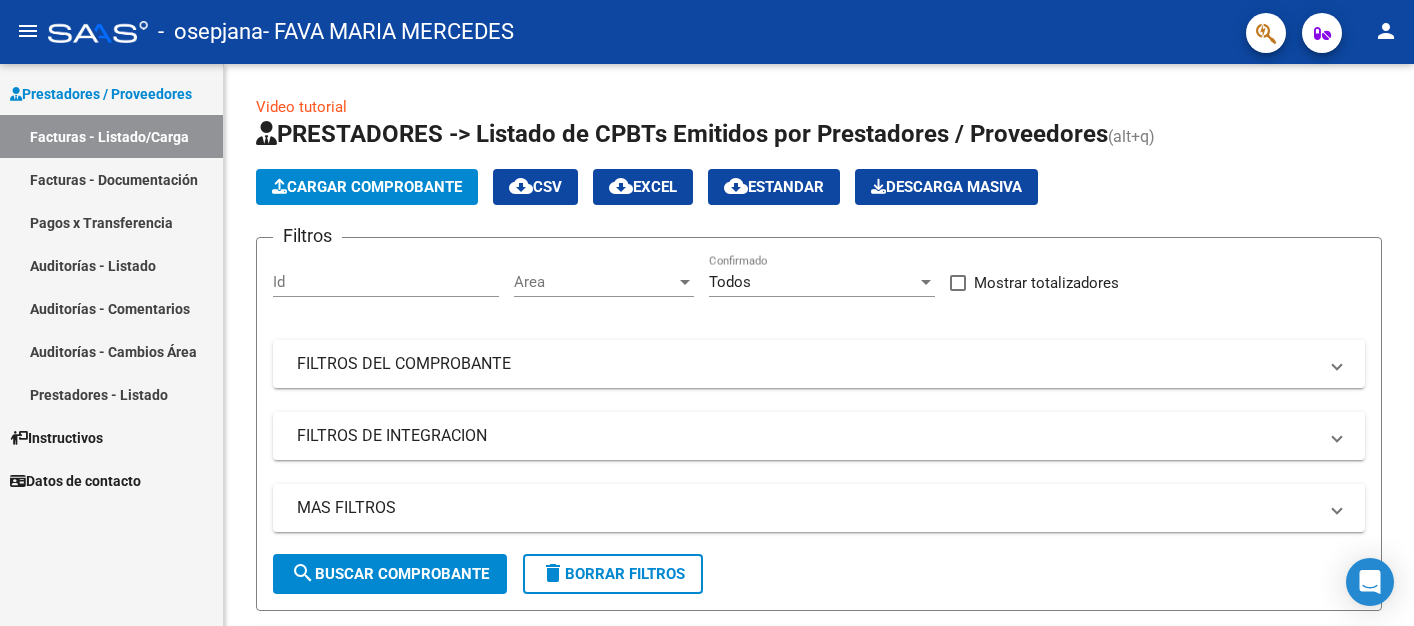 click on "Facturas - Documentación" at bounding box center [111, 179] 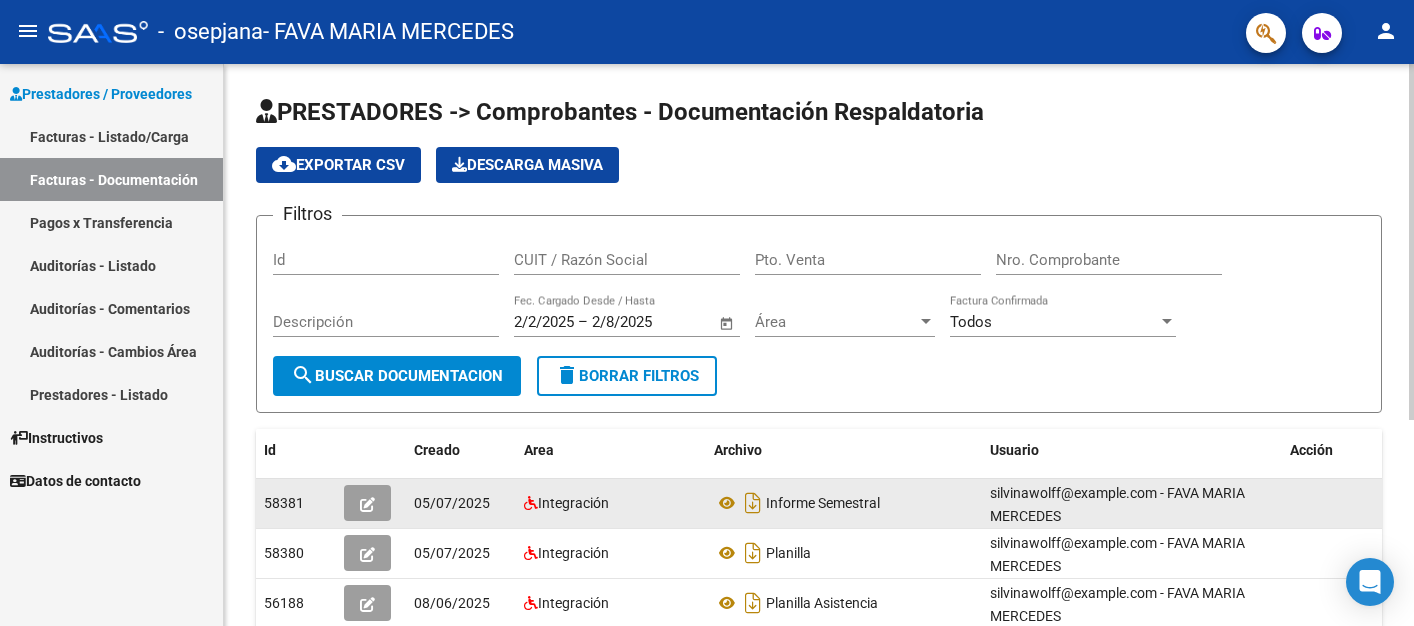 click on "05/07/2025" 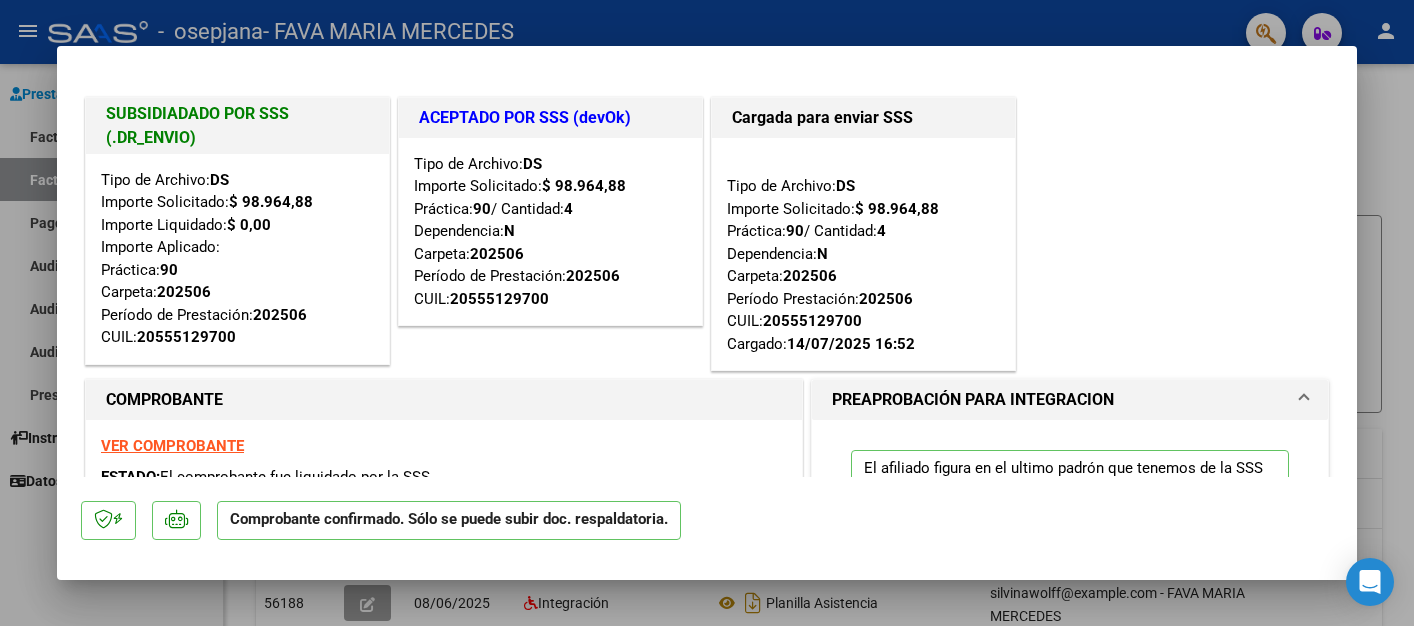 scroll, scrollTop: 0, scrollLeft: 0, axis: both 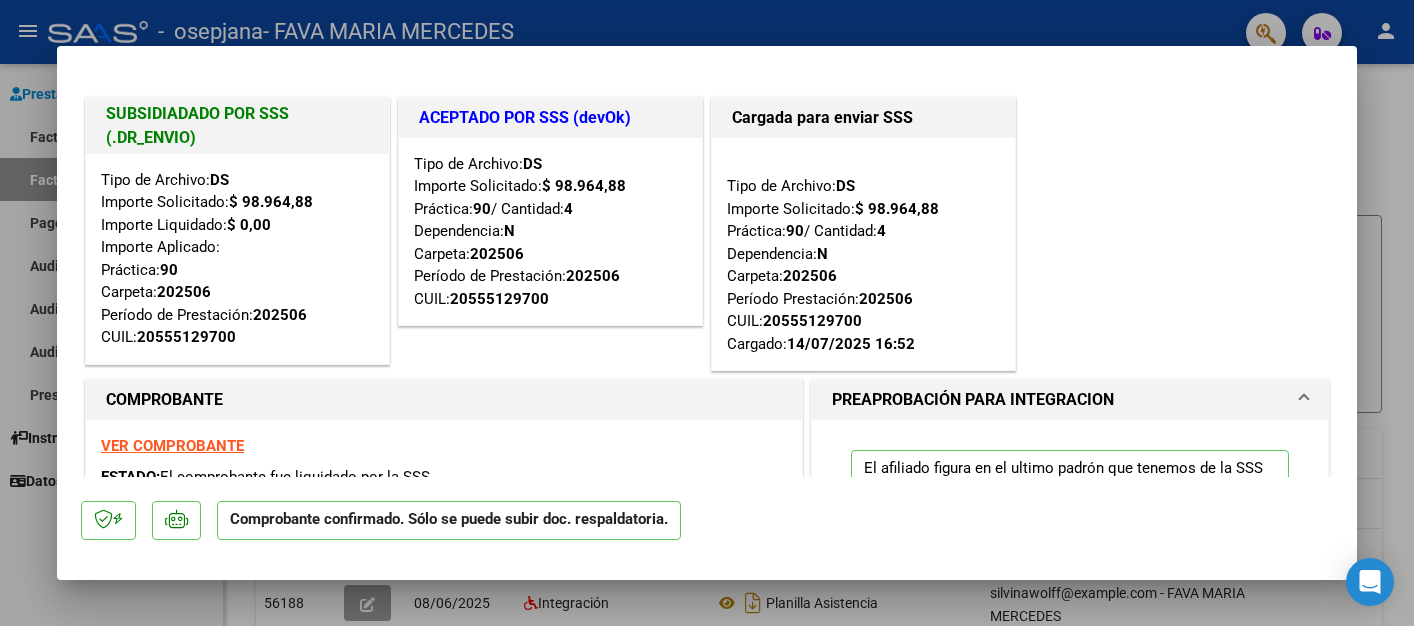 click at bounding box center (707, 313) 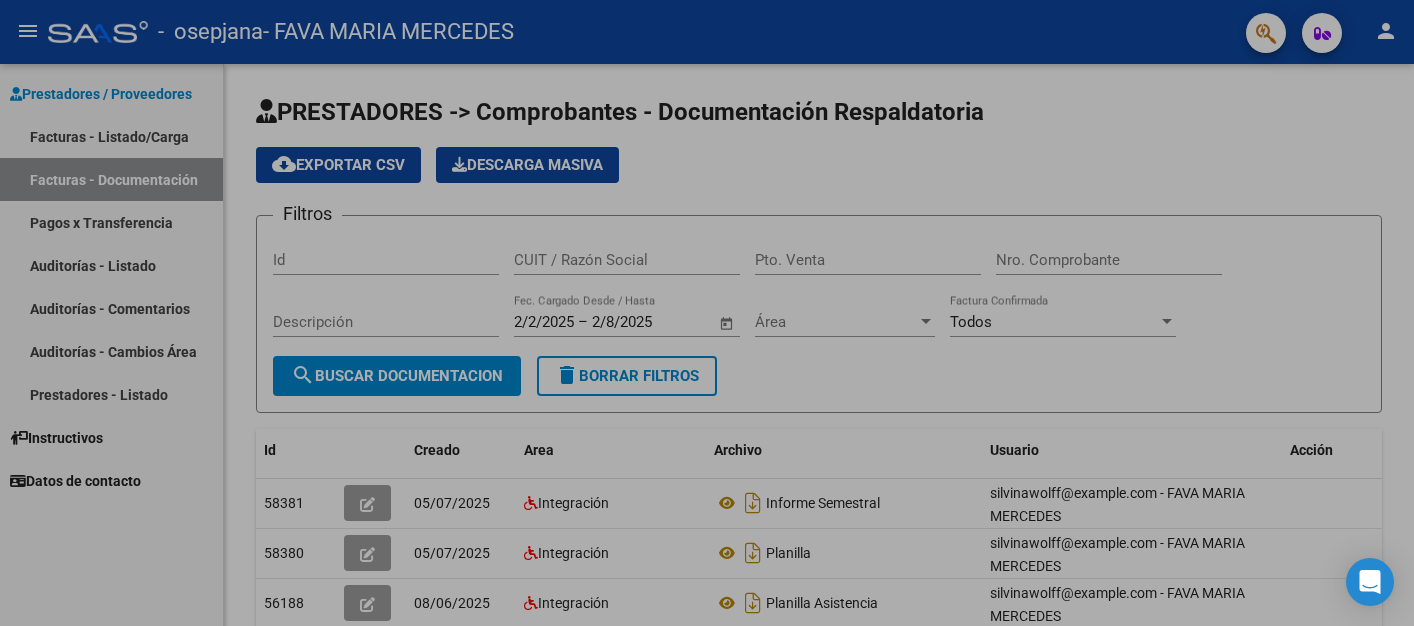 type 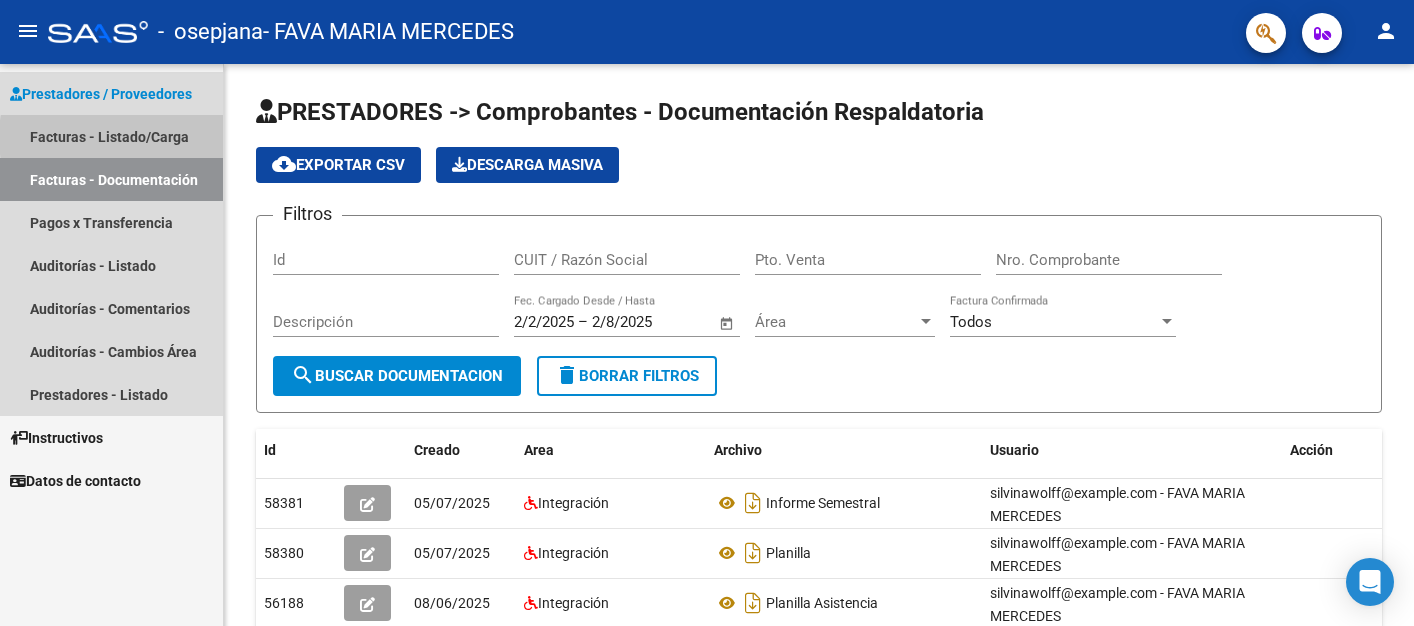 click on "Facturas - Listado/Carga" at bounding box center [111, 136] 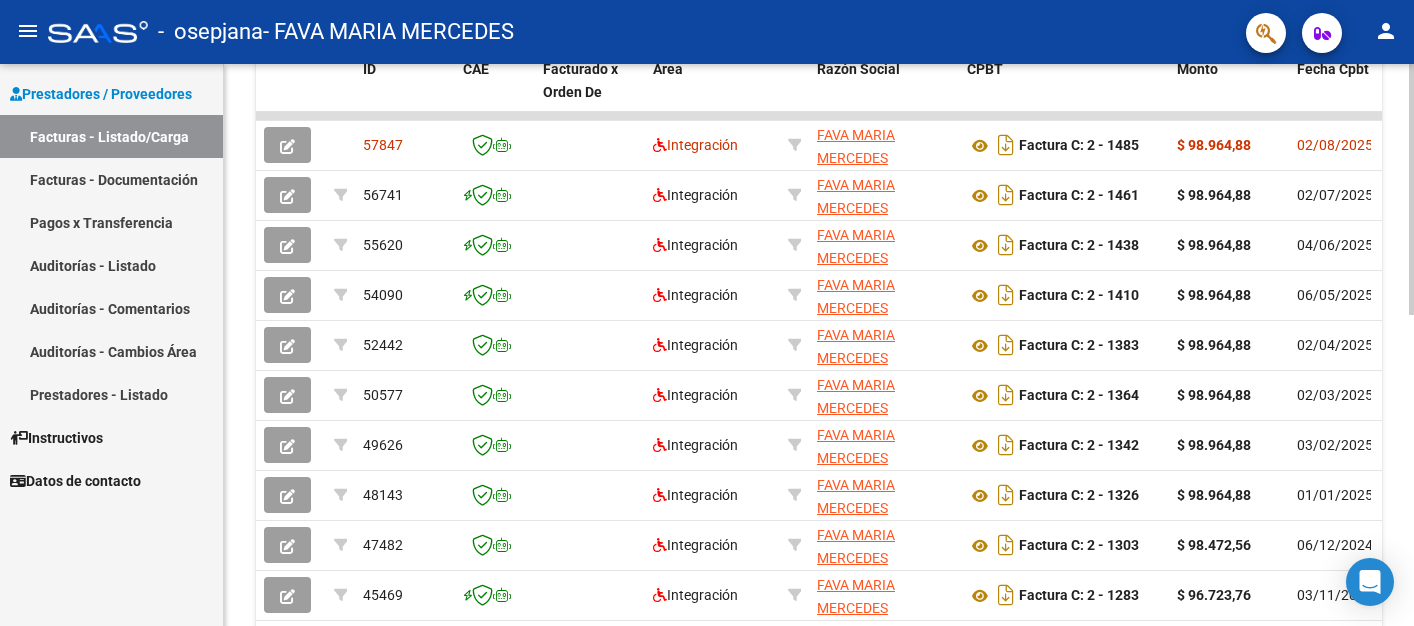 scroll, scrollTop: 551, scrollLeft: 0, axis: vertical 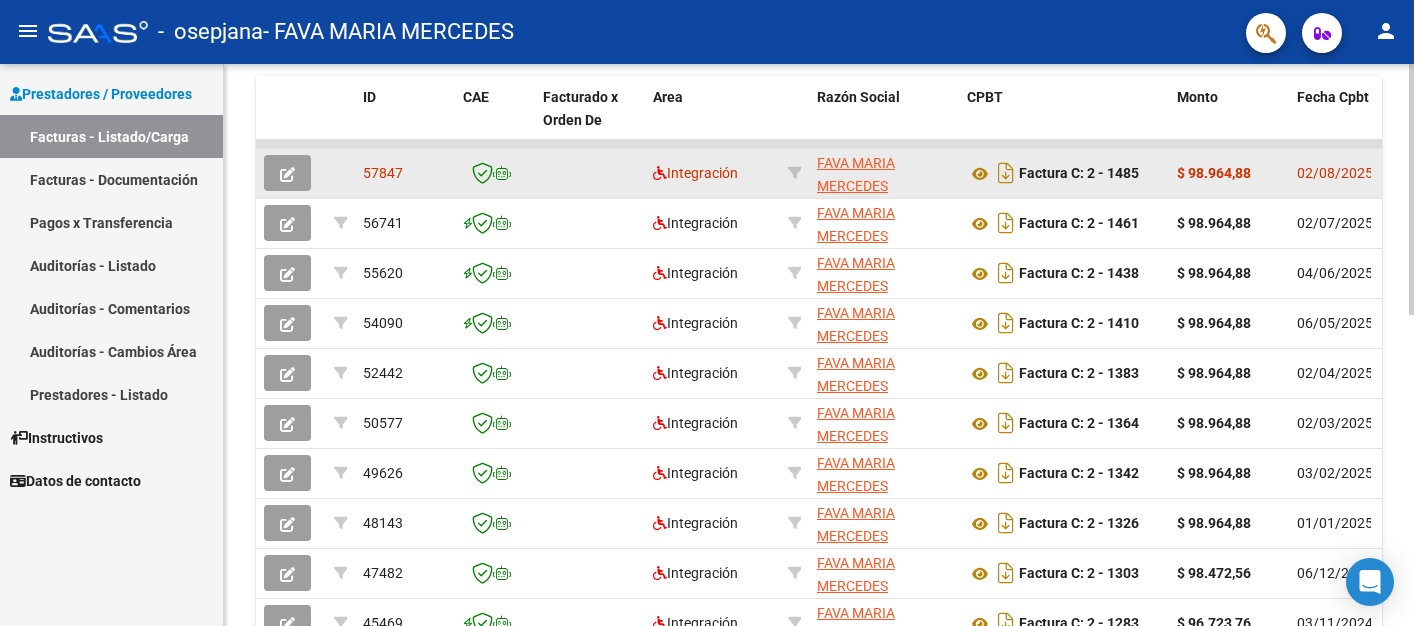 click on "57847" 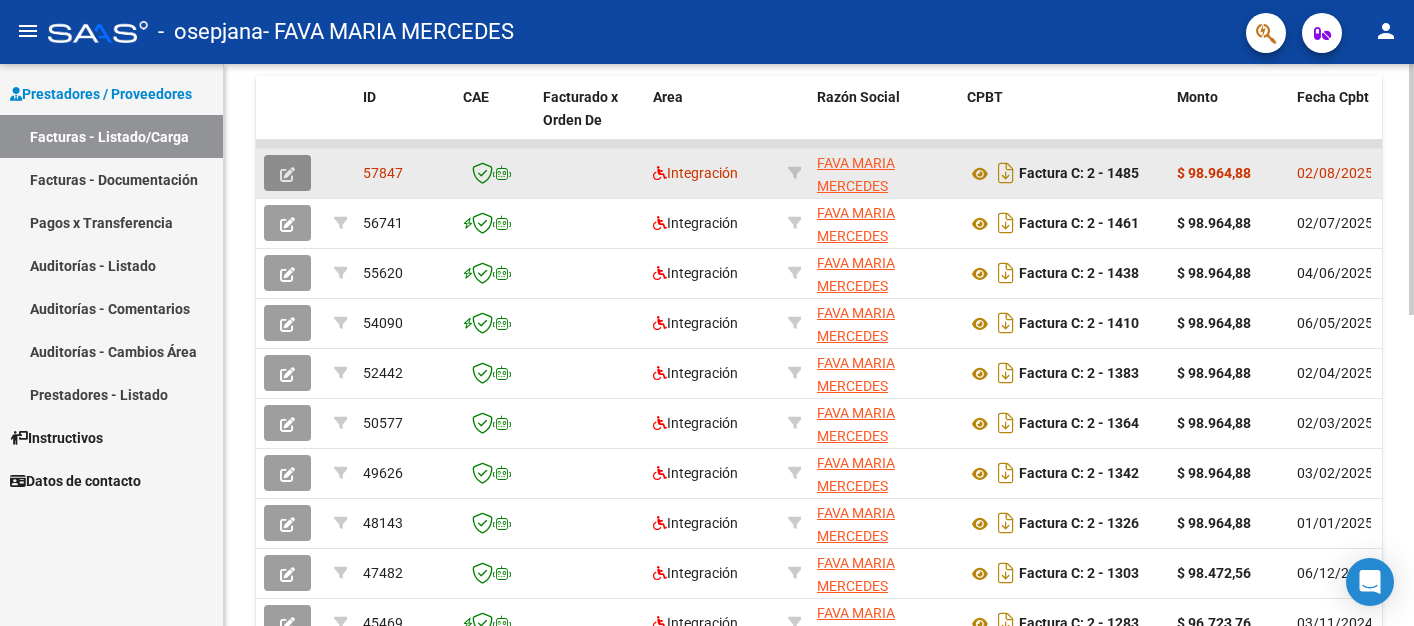 click 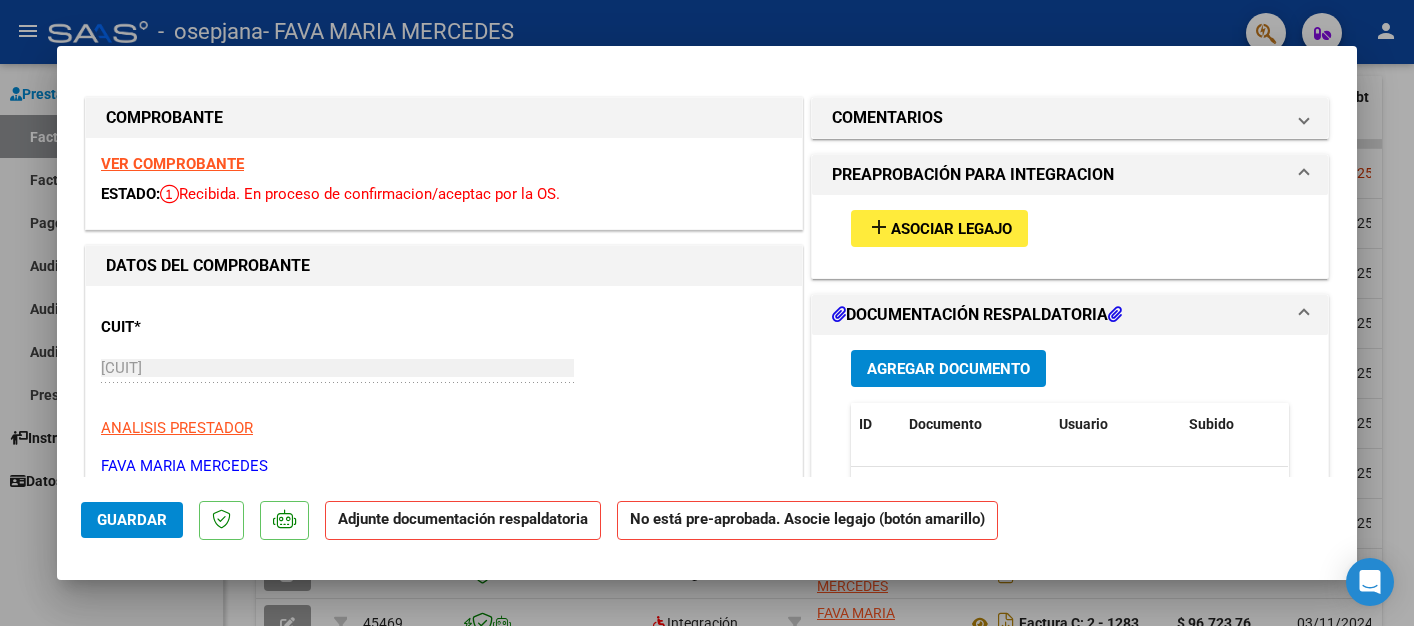 click on "add Asociar Legajo" at bounding box center (939, 228) 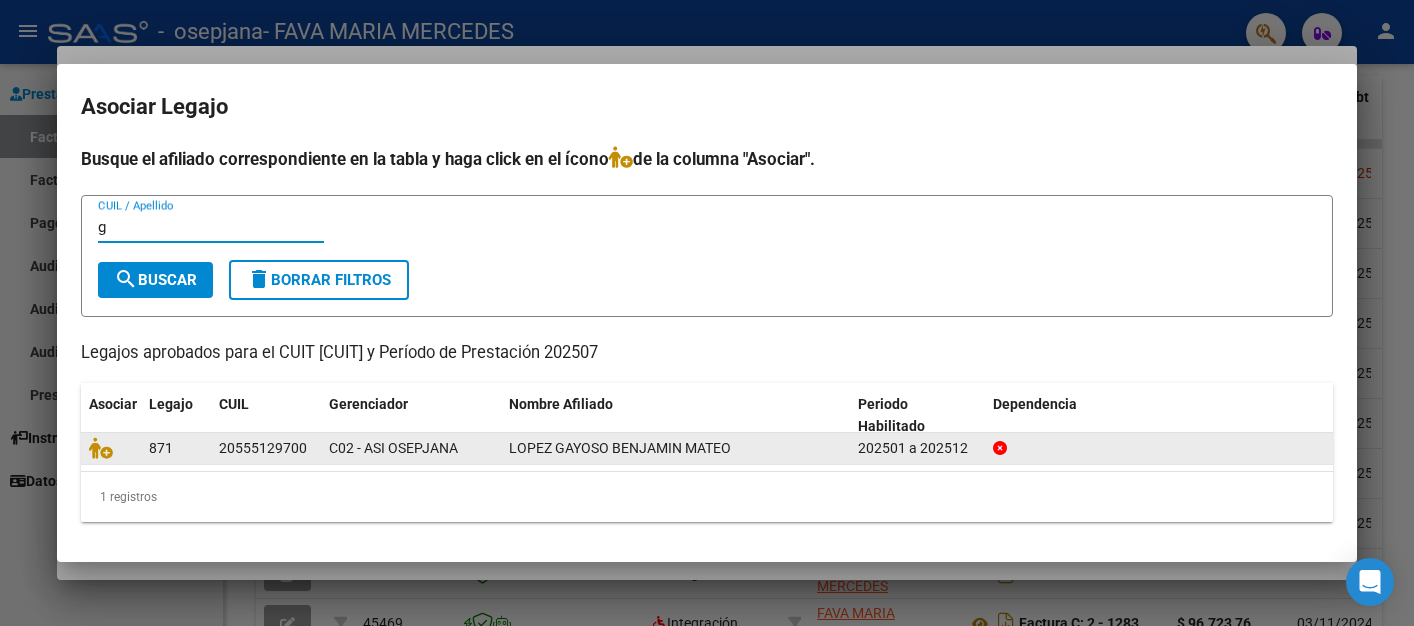 type on "g" 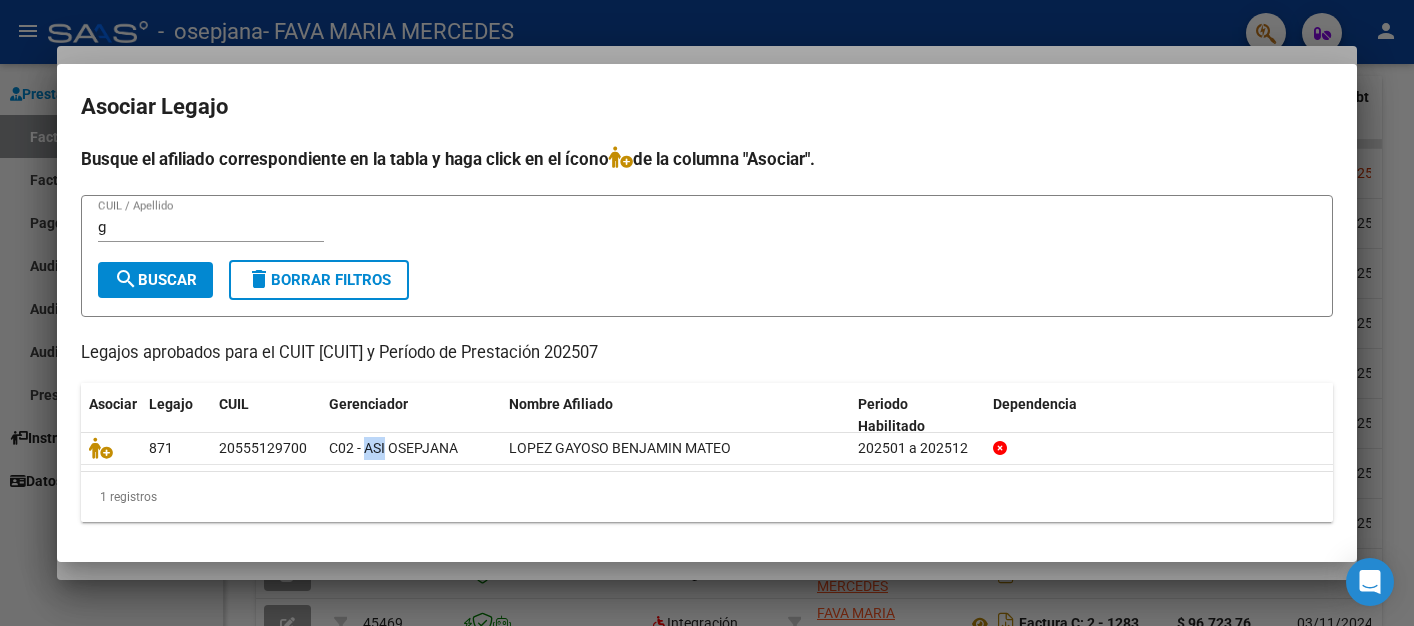 click on "g" at bounding box center [211, 227] 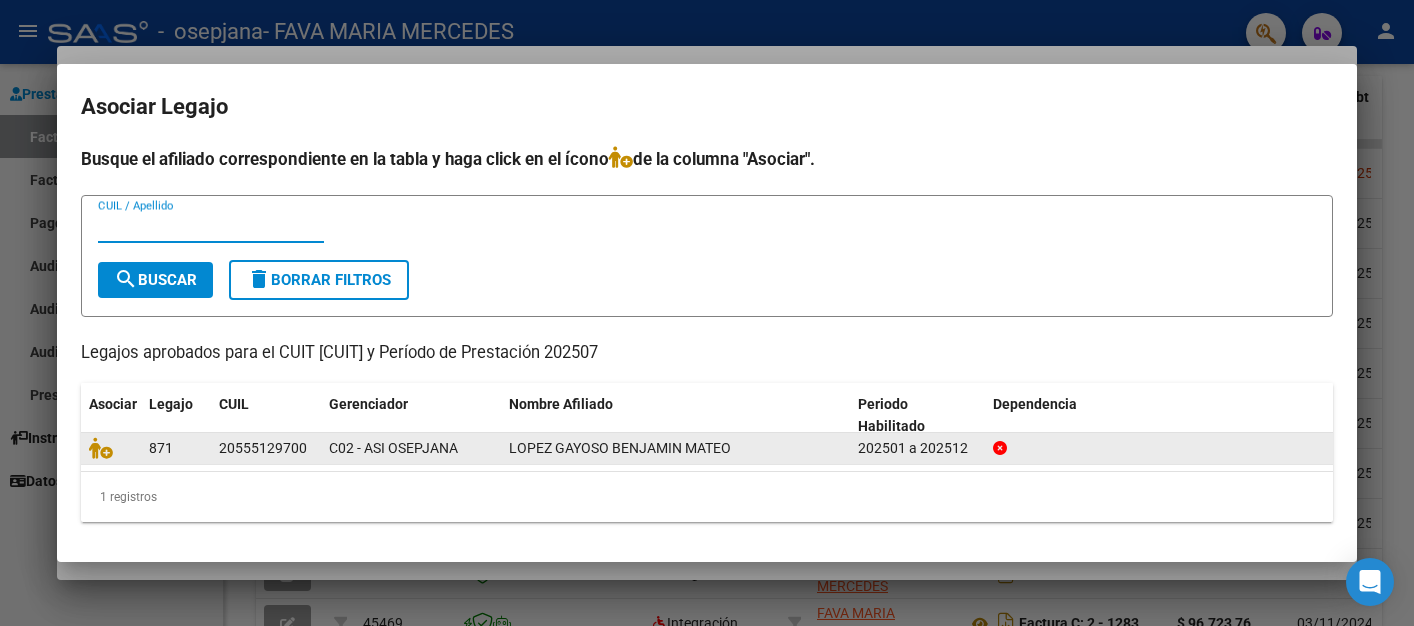 type 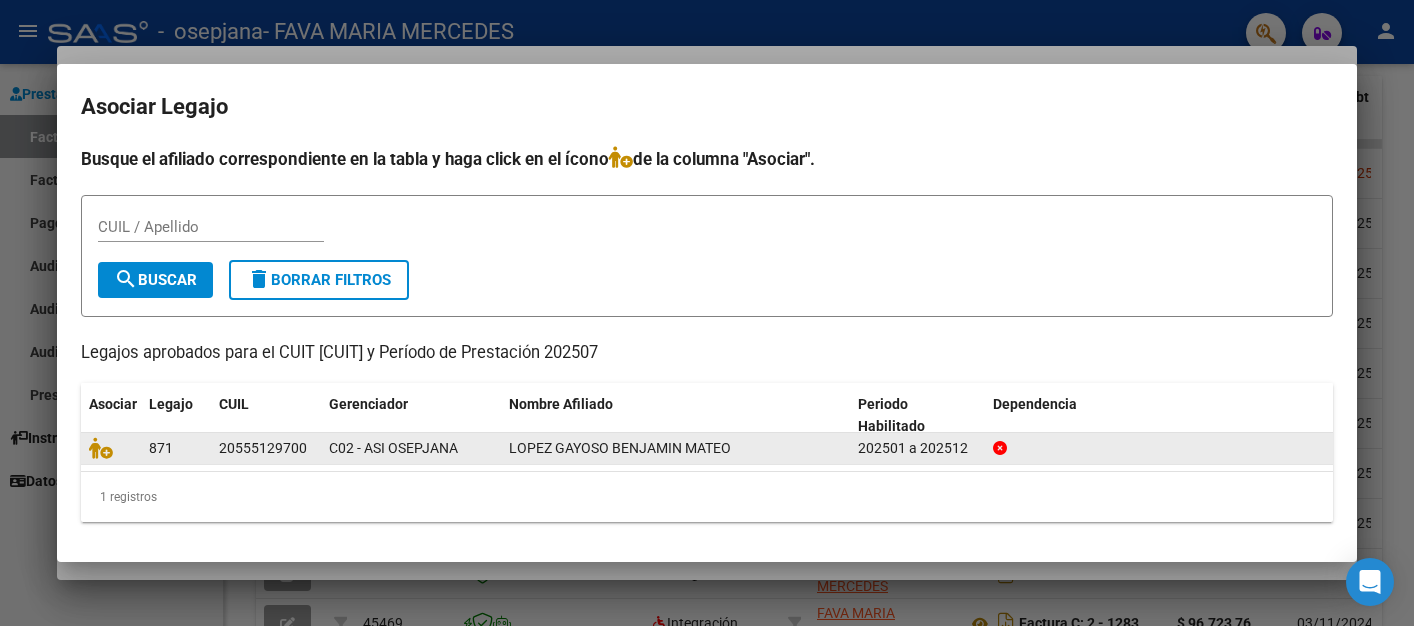 click on "871" 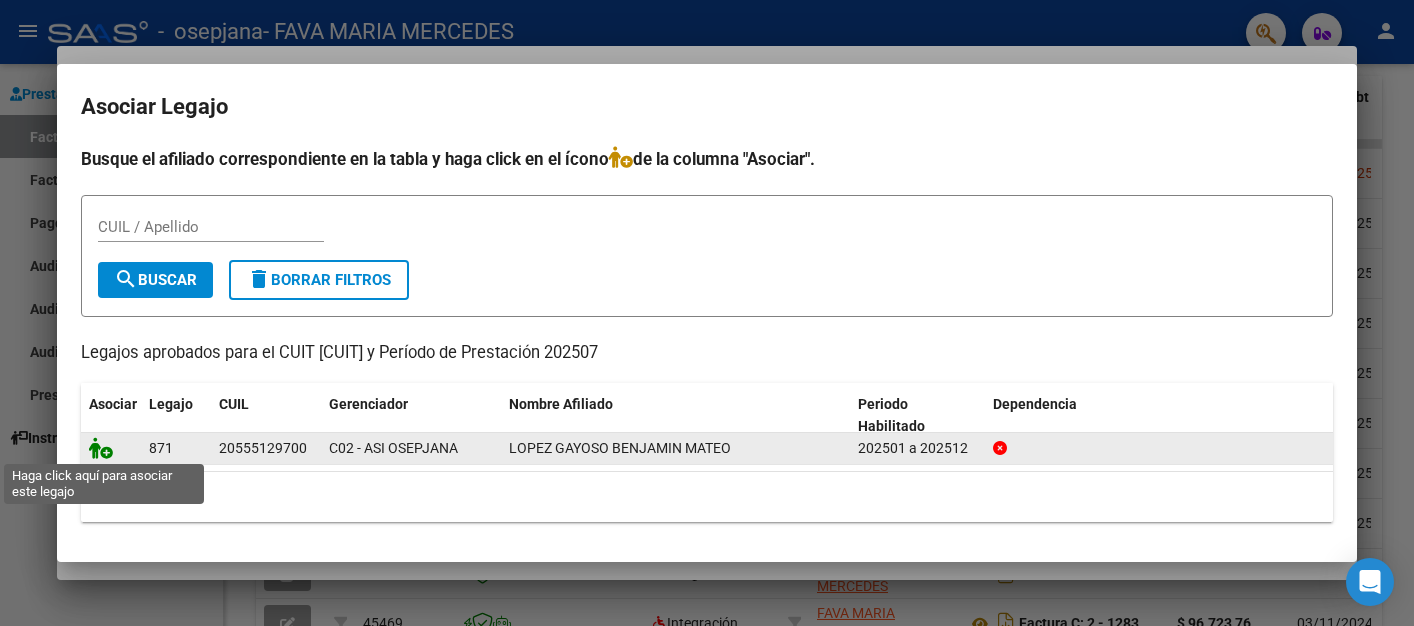click 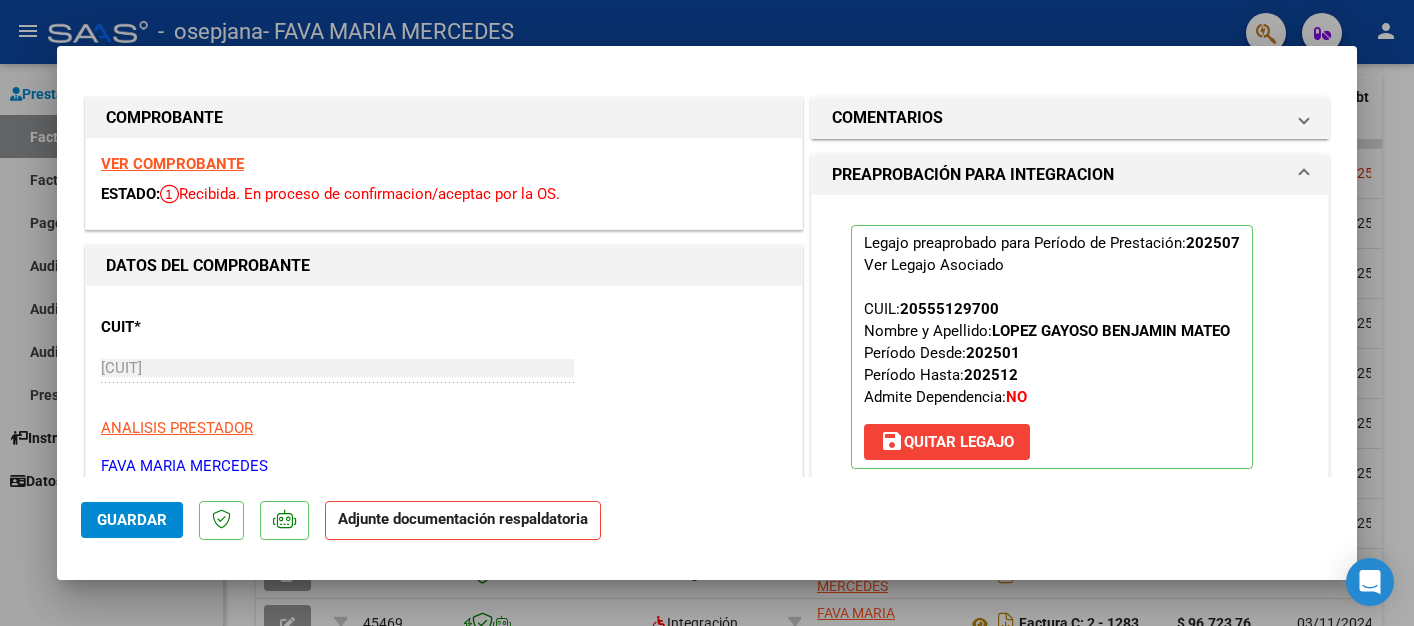 click on "CUIT  *   27-25790427-5 Ingresar CUIT  ANALISIS PRESTADOR  FAVA MARIA MERCEDES  ARCA Padrón" at bounding box center (444, 389) 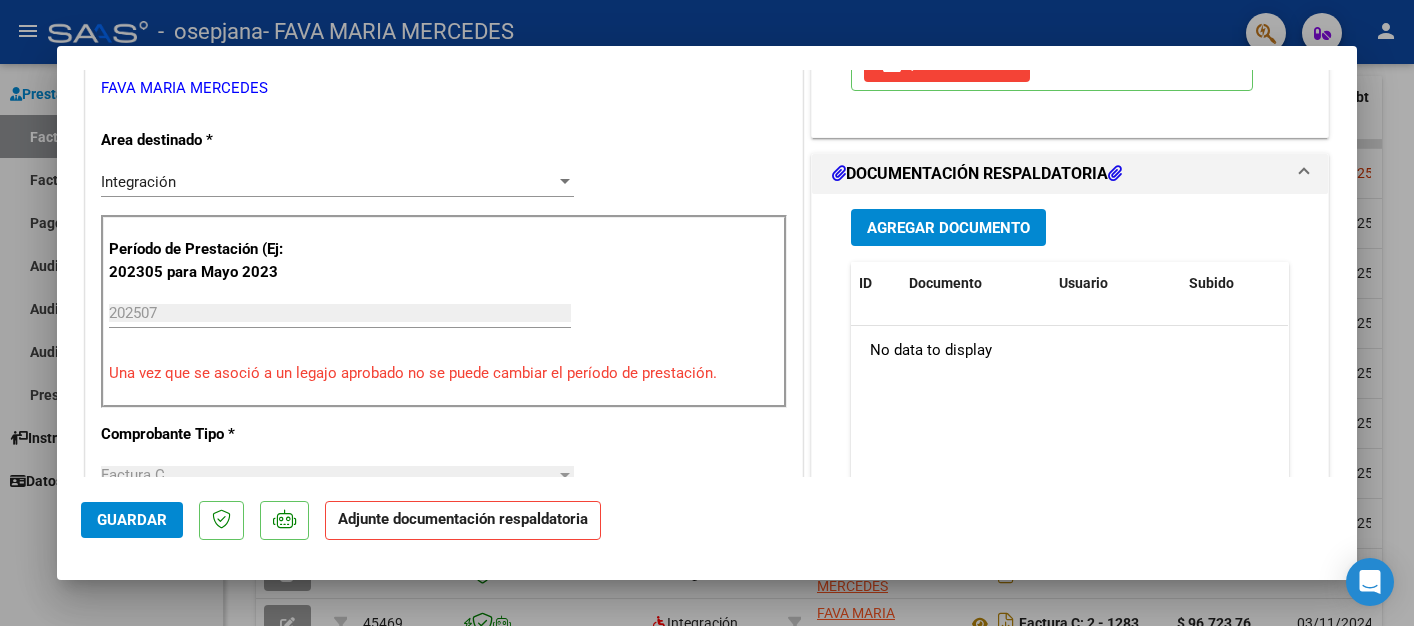 scroll, scrollTop: 379, scrollLeft: 0, axis: vertical 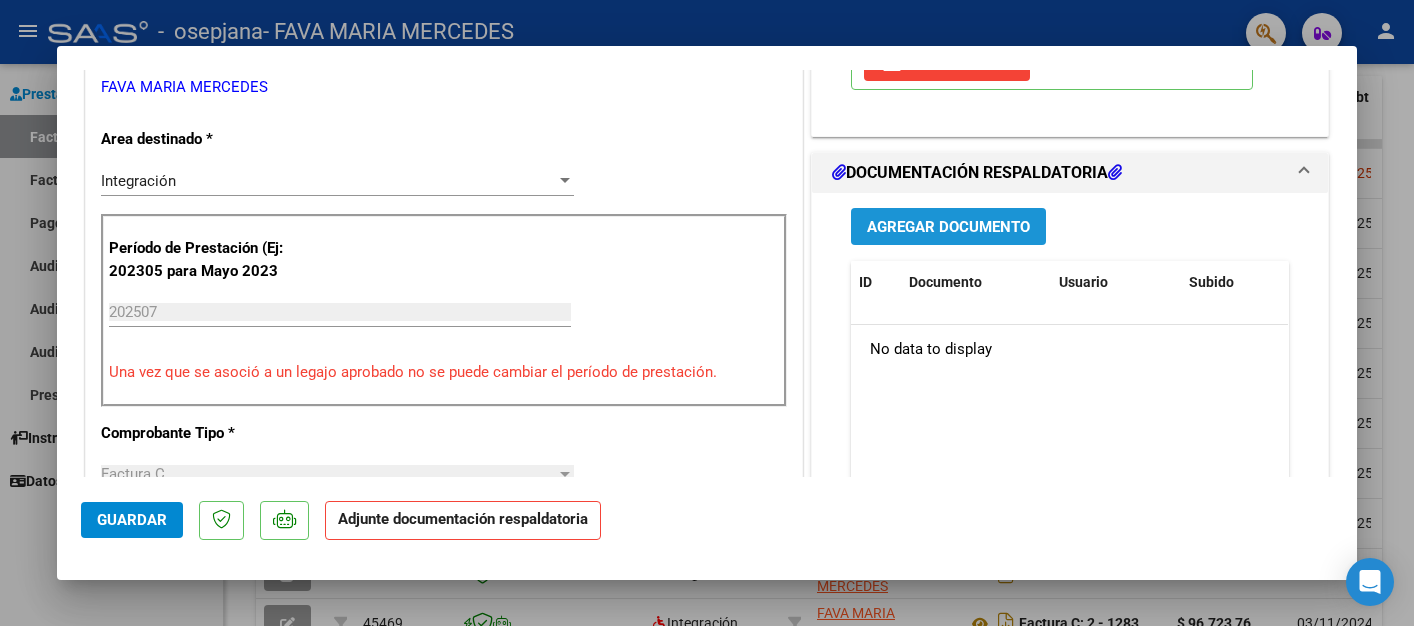 click on "Agregar Documento" at bounding box center (948, 227) 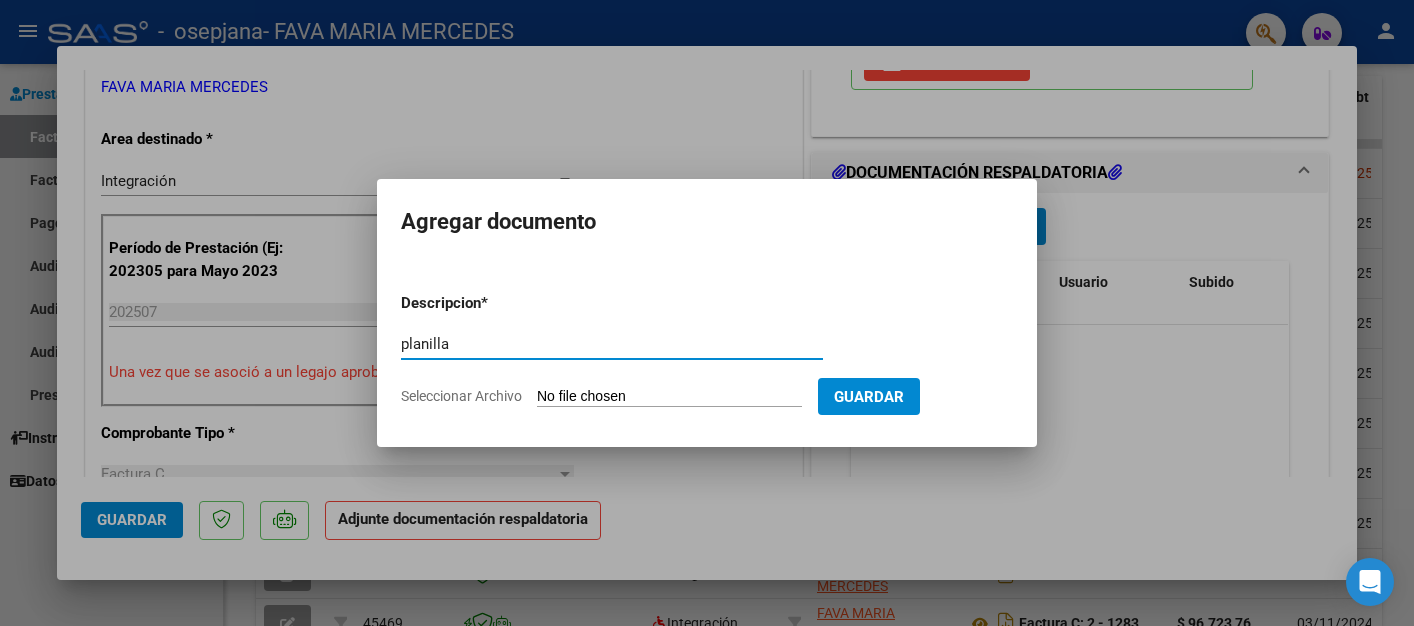 type on "planilla" 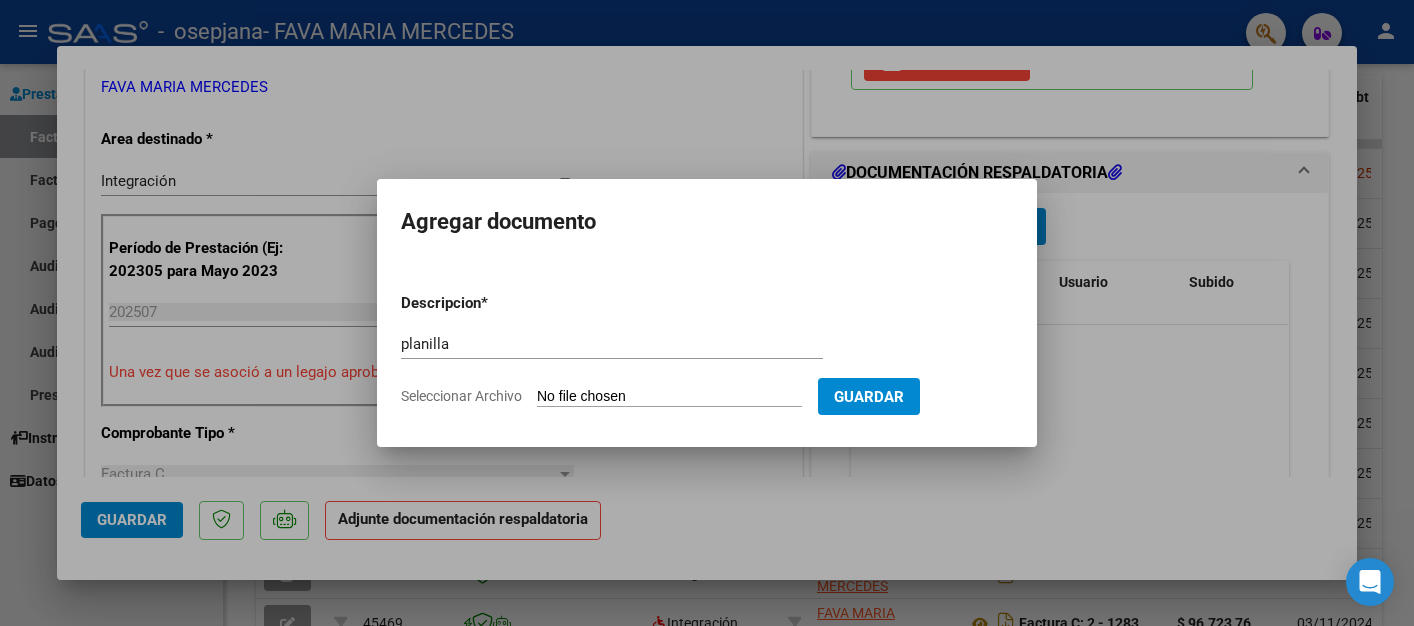 type on "C:\fakepath\Julio.pdf" 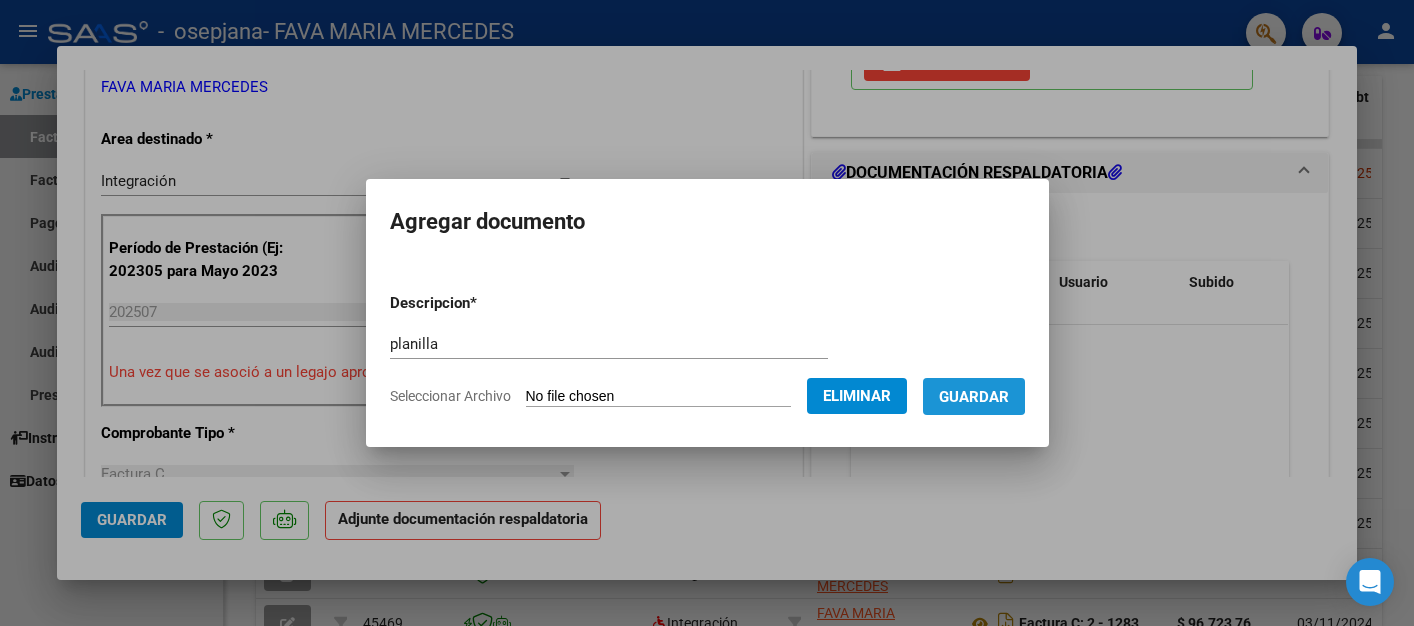 click on "Guardar" at bounding box center (974, 397) 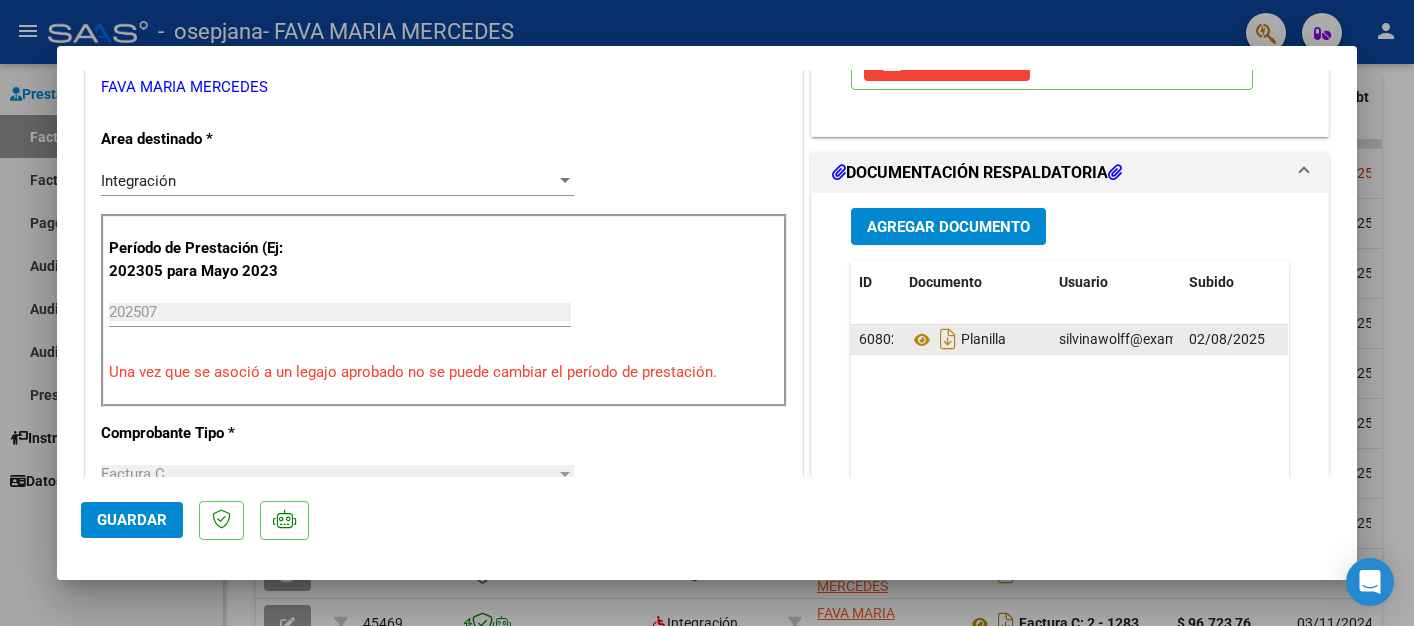 scroll, scrollTop: 402, scrollLeft: 0, axis: vertical 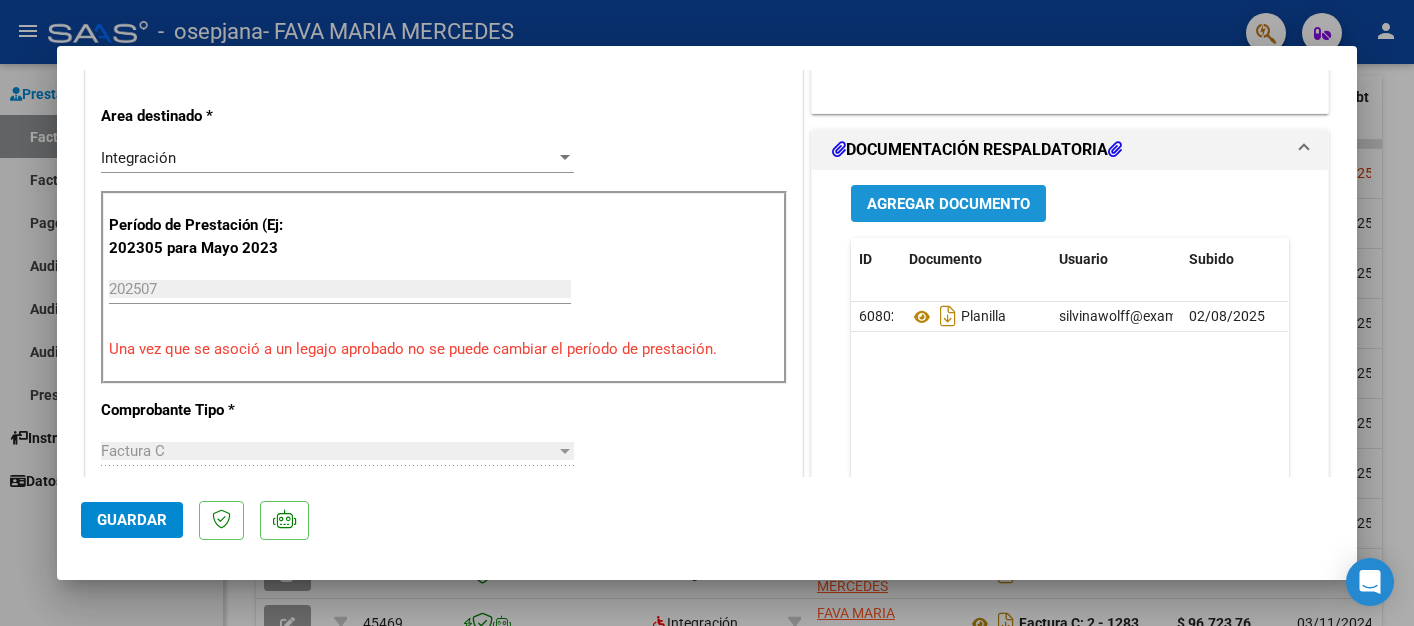 click on "Agregar Documento" at bounding box center [948, 204] 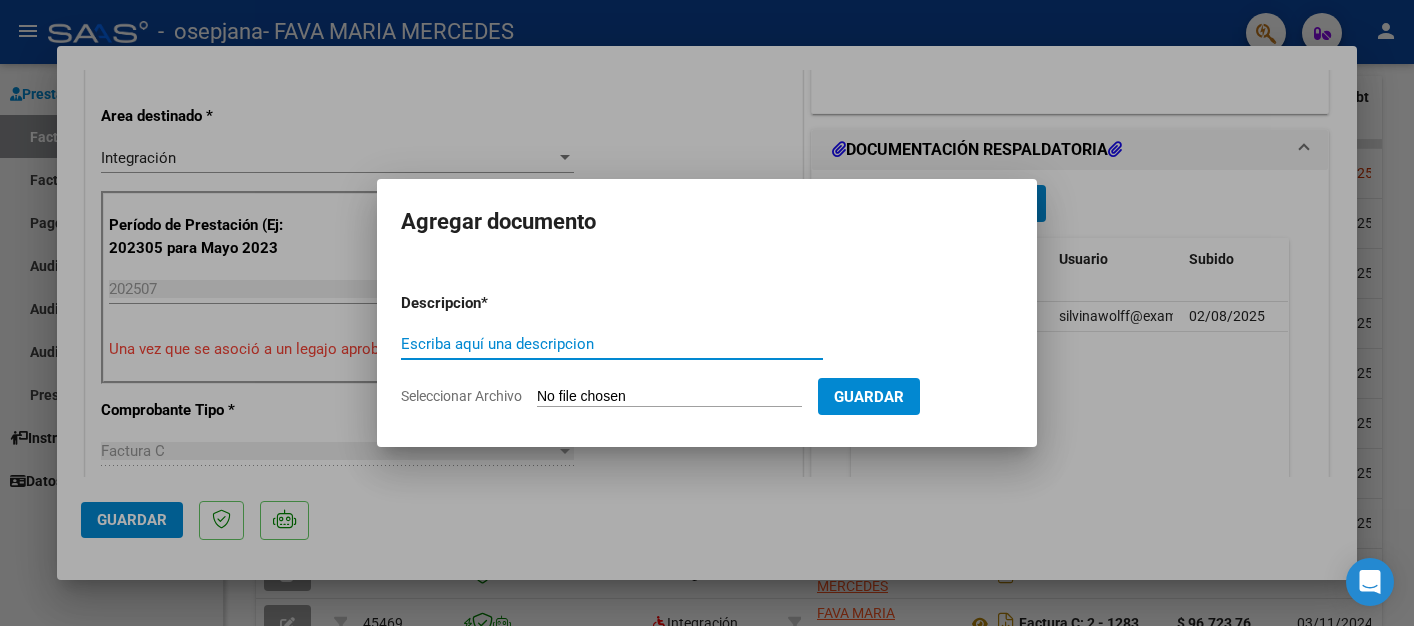 click on "Escriba aquí una descripcion" at bounding box center [612, 344] 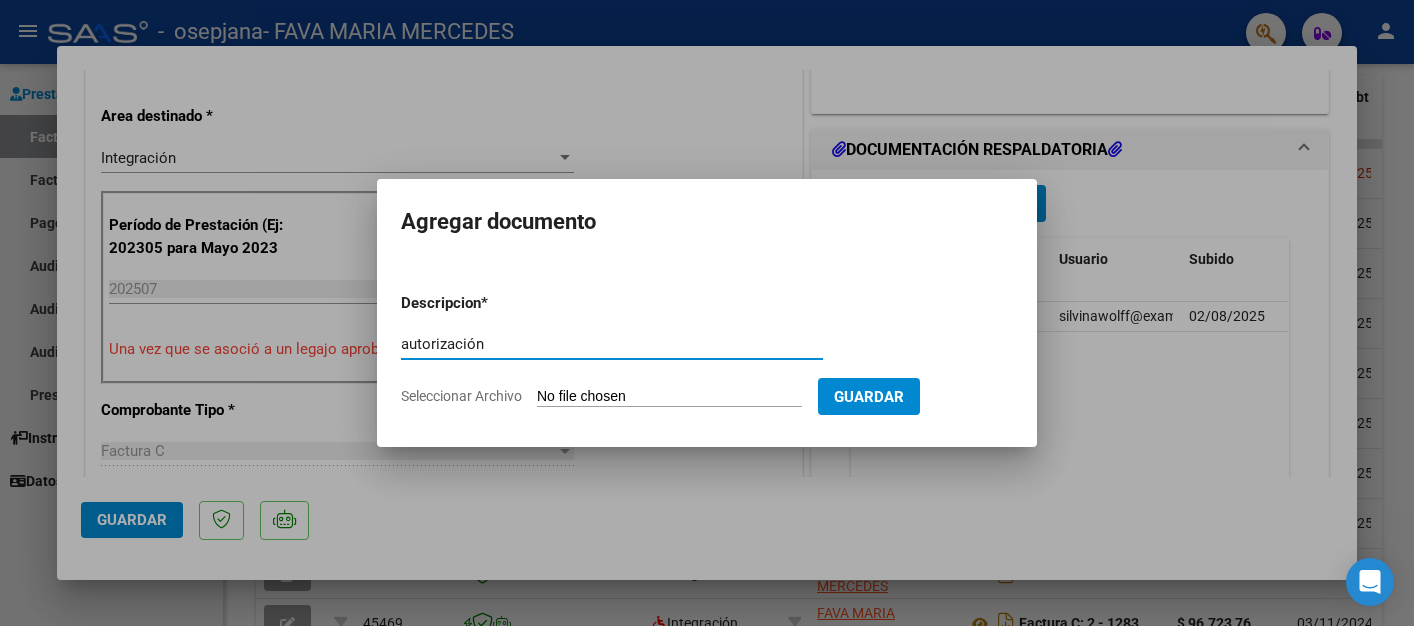 drag, startPoint x: 632, startPoint y: 355, endPoint x: 693, endPoint y: 400, distance: 75.802376 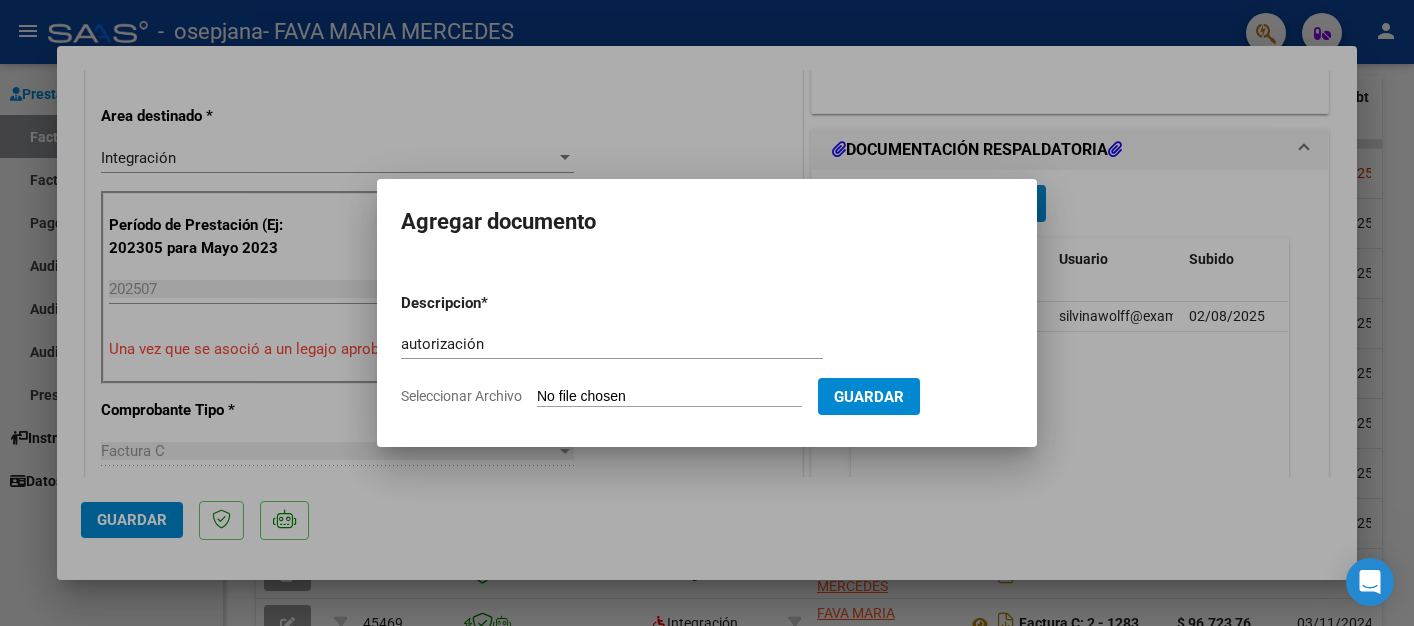 click on "autorización" at bounding box center [612, 344] 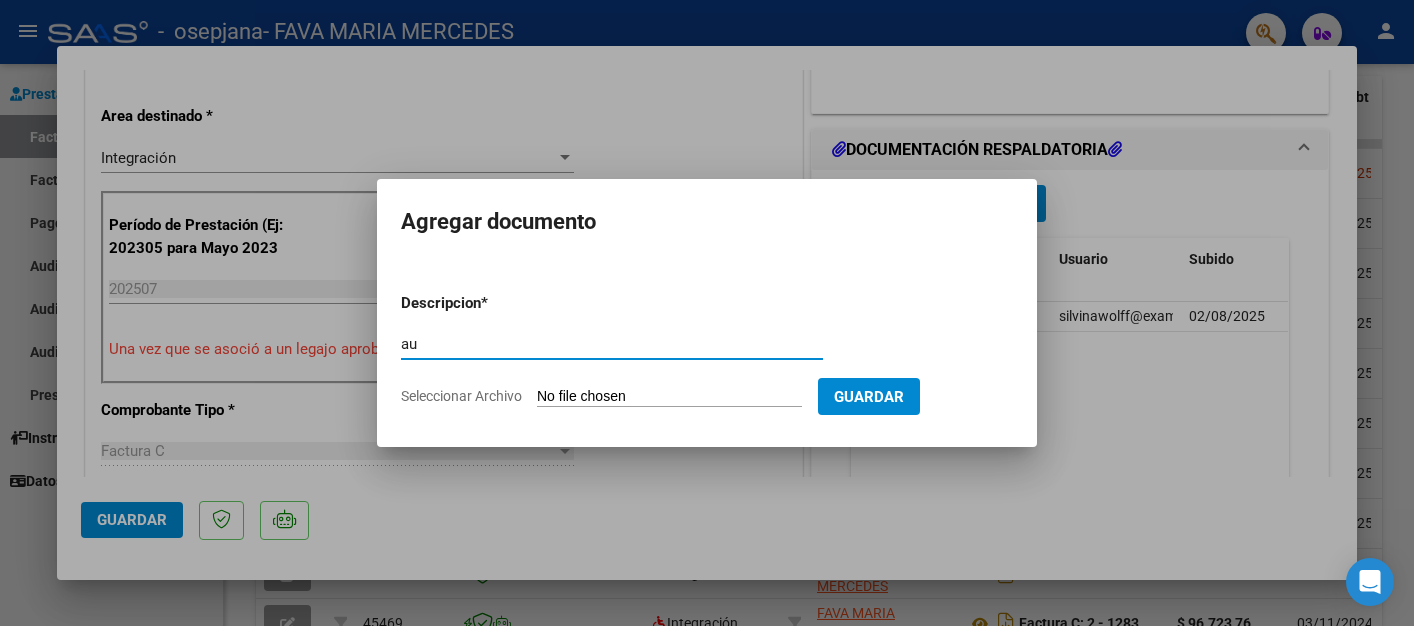 type on "a" 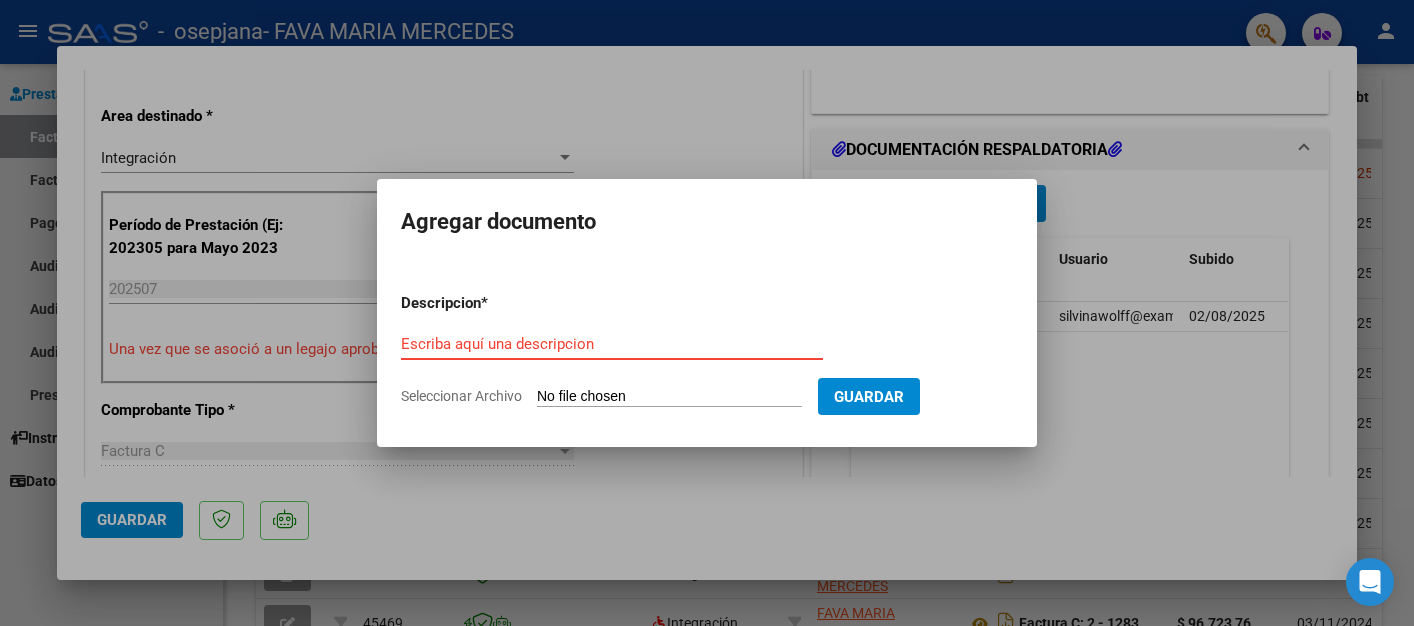 type 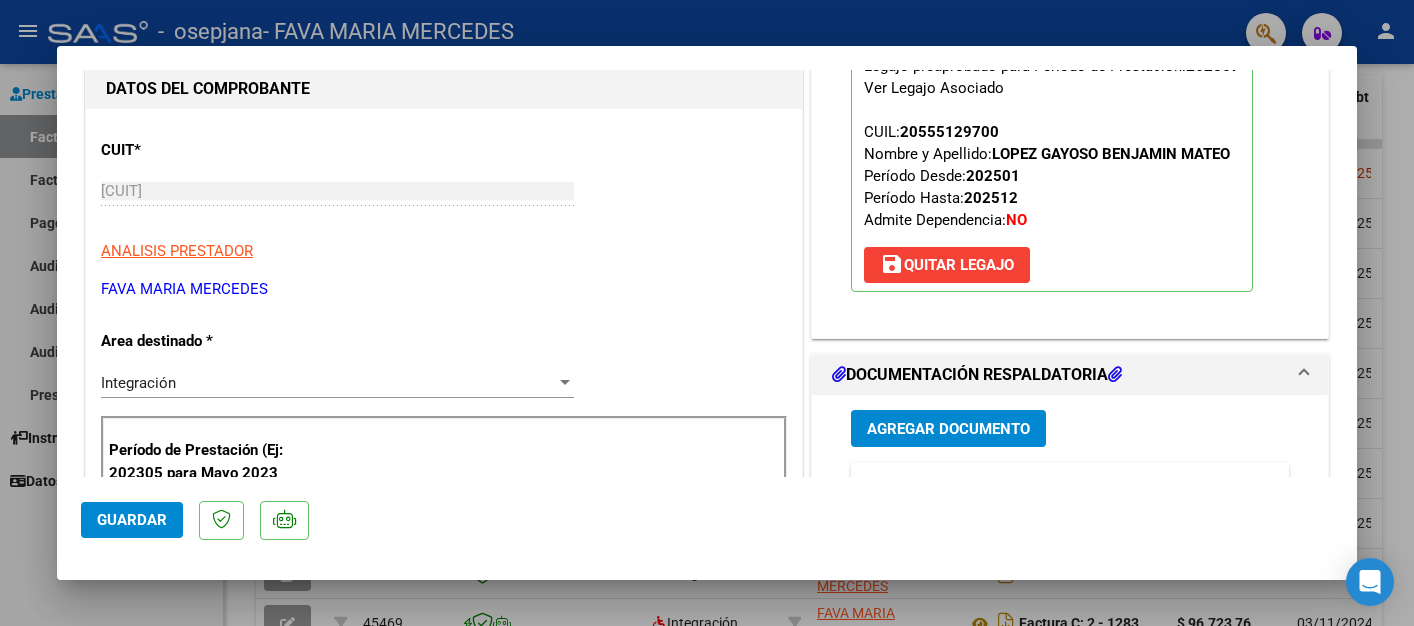 scroll, scrollTop: 813, scrollLeft: 0, axis: vertical 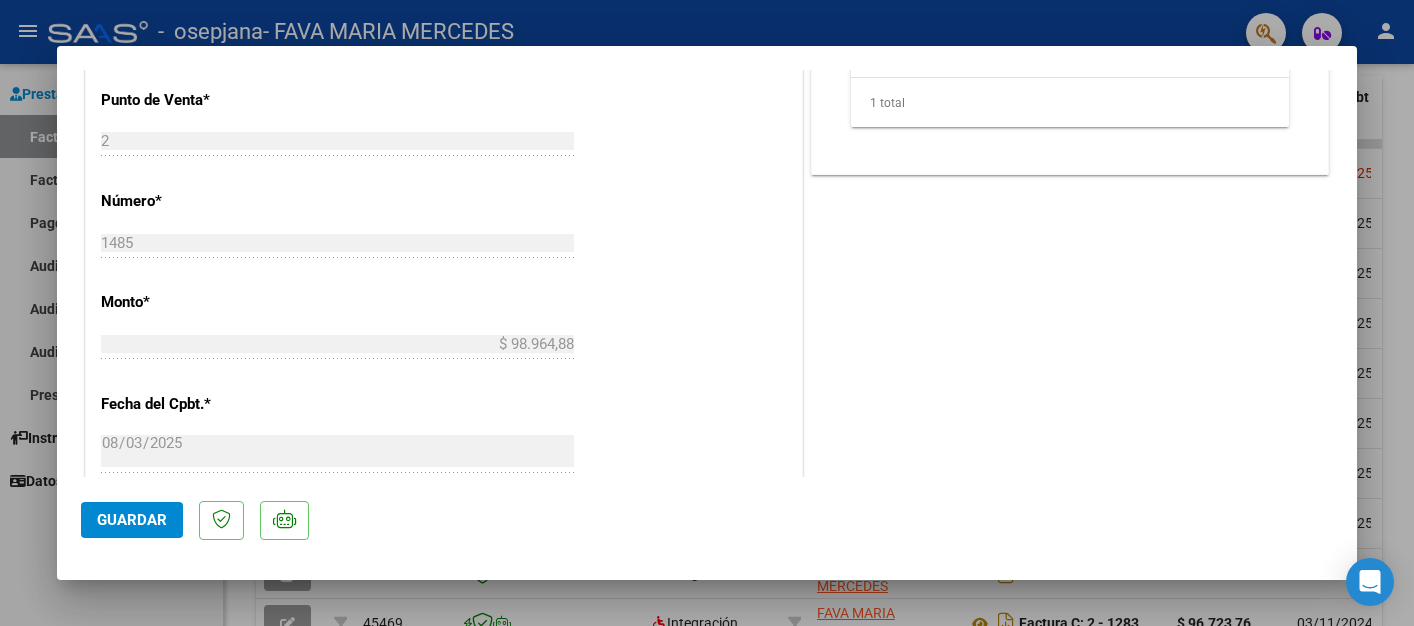click on "Guardar" 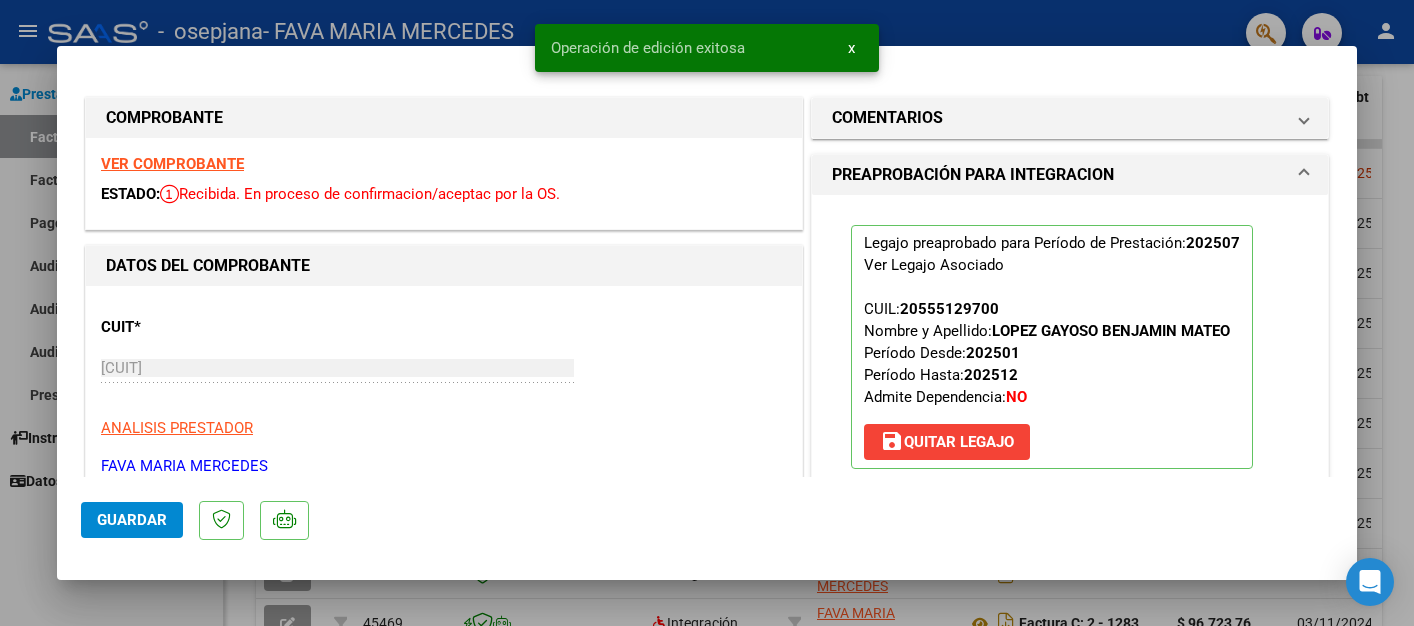 scroll, scrollTop: 0, scrollLeft: 0, axis: both 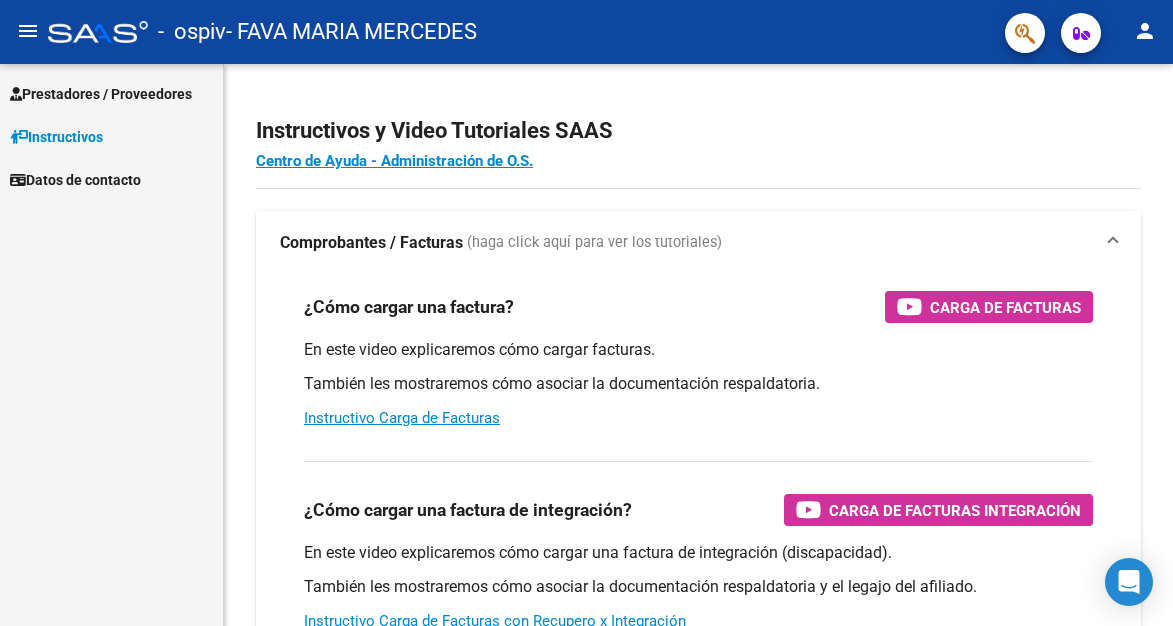 click on "Prestadores / Proveedores" at bounding box center (101, 94) 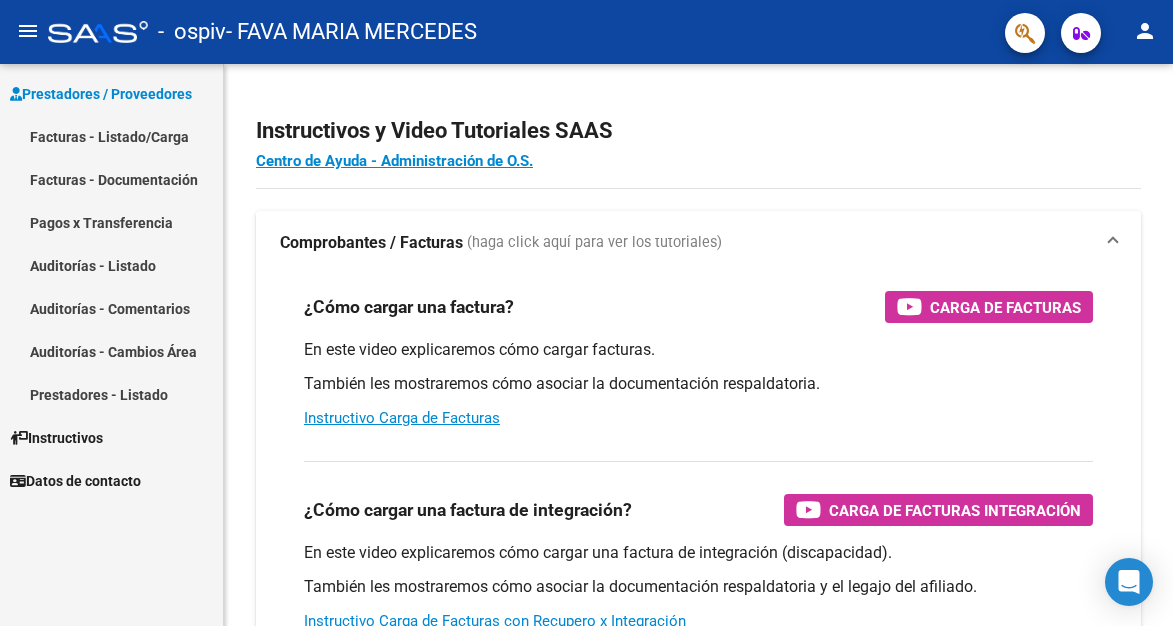 click on "Facturas - Listado/Carga" at bounding box center [111, 136] 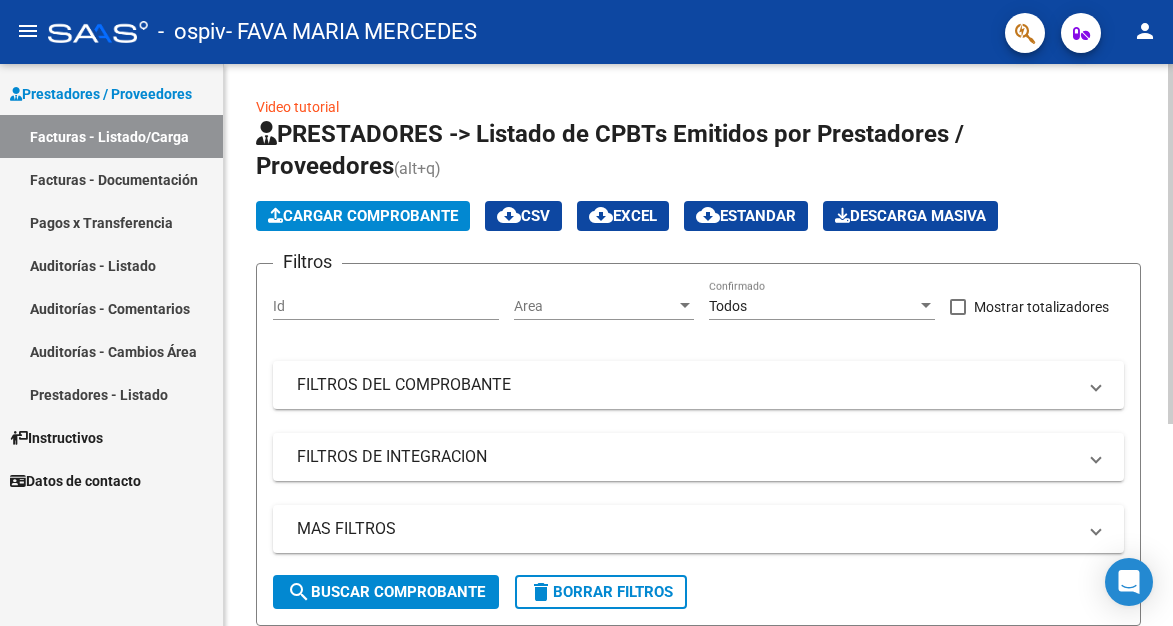 click on "Cargar Comprobante" 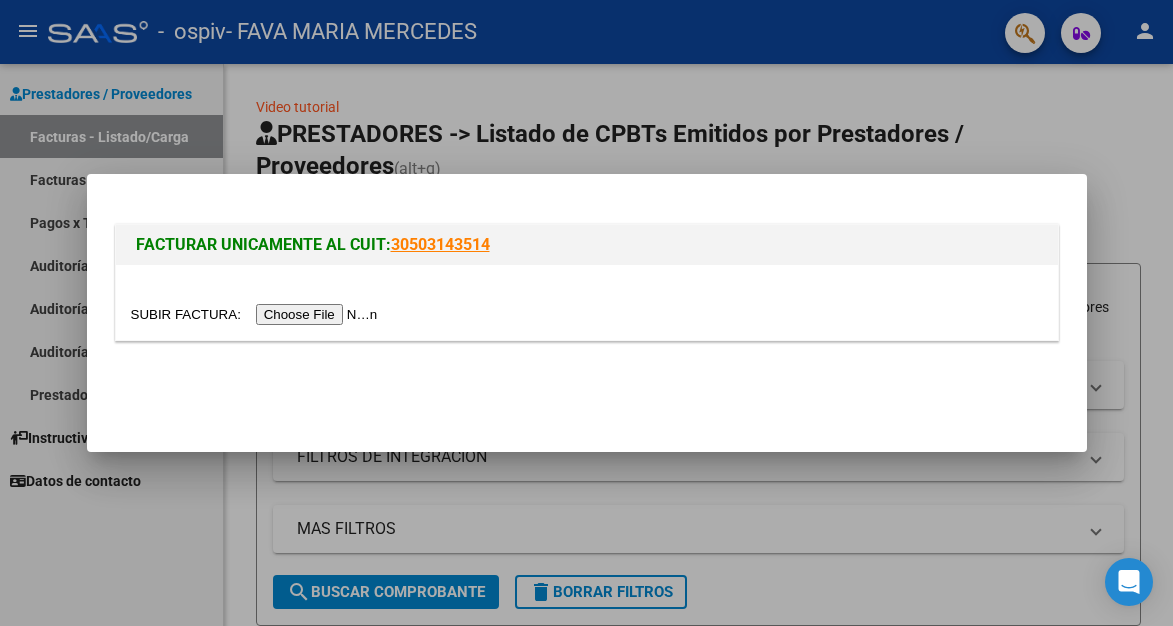 click at bounding box center (257, 314) 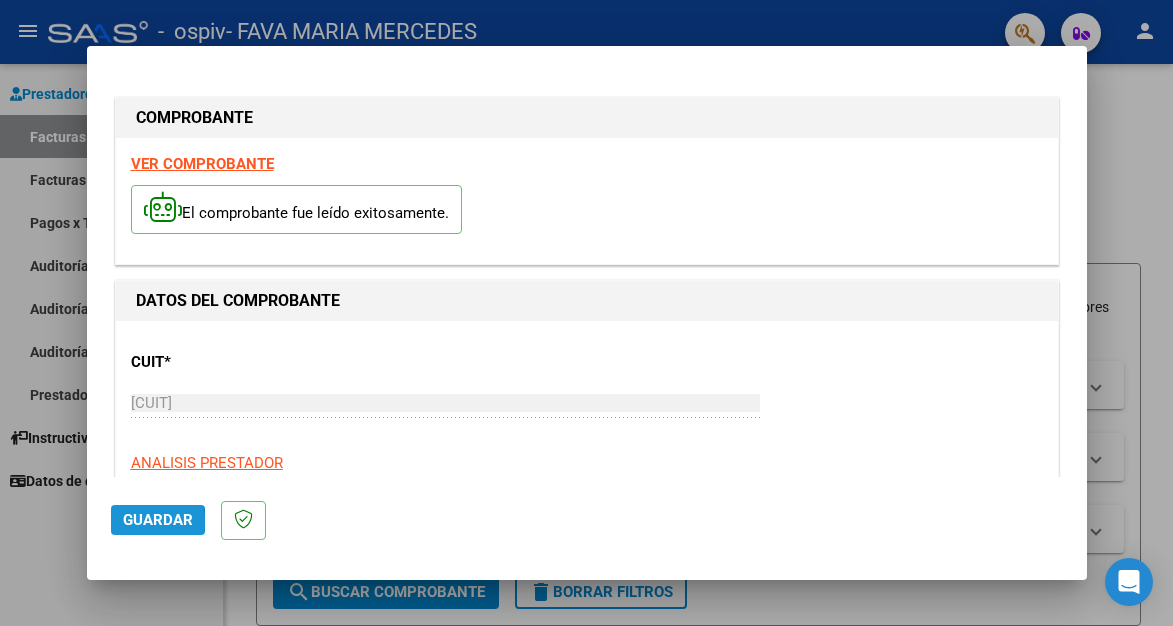 click on "Guardar" 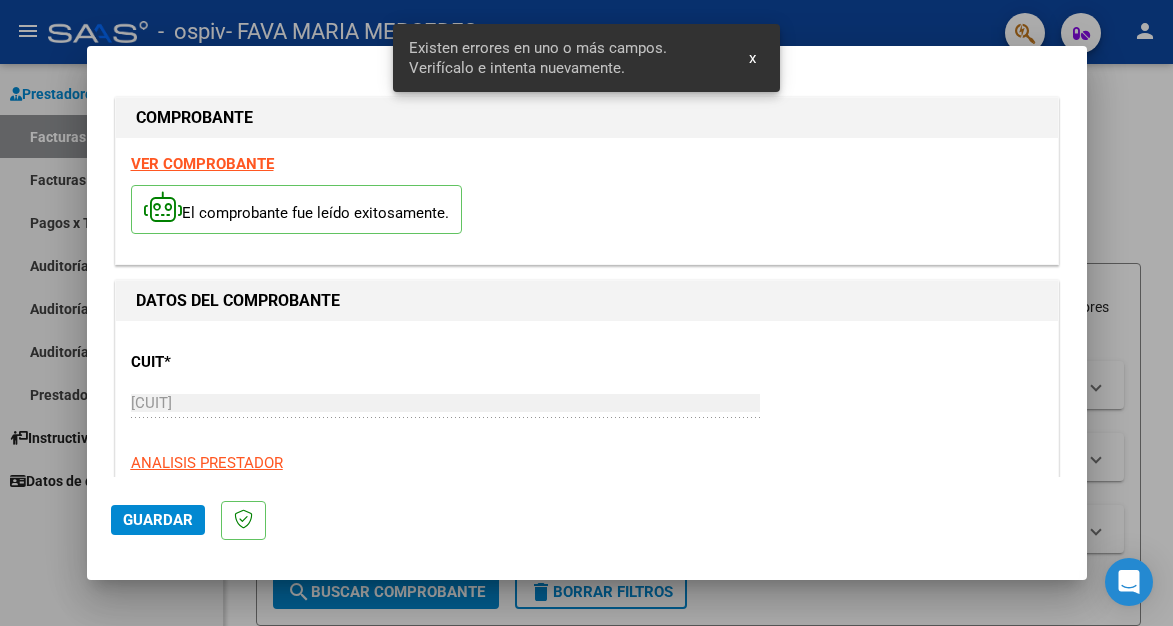scroll, scrollTop: 452, scrollLeft: 0, axis: vertical 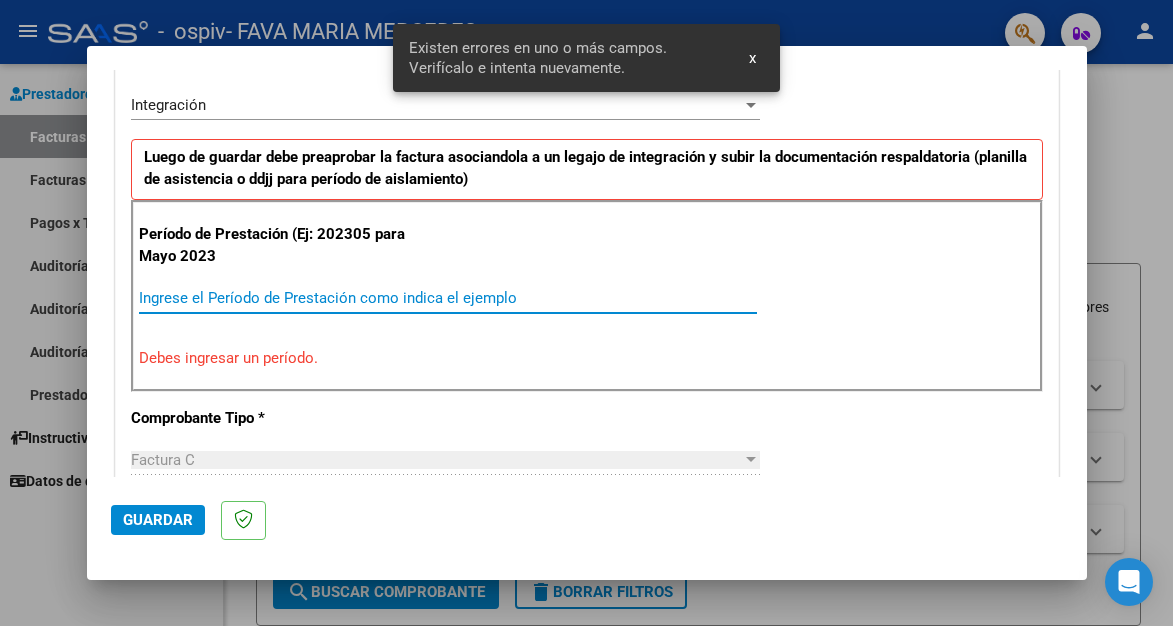 click on "Ingrese el Período de Prestación como indica el ejemplo" at bounding box center [448, 298] 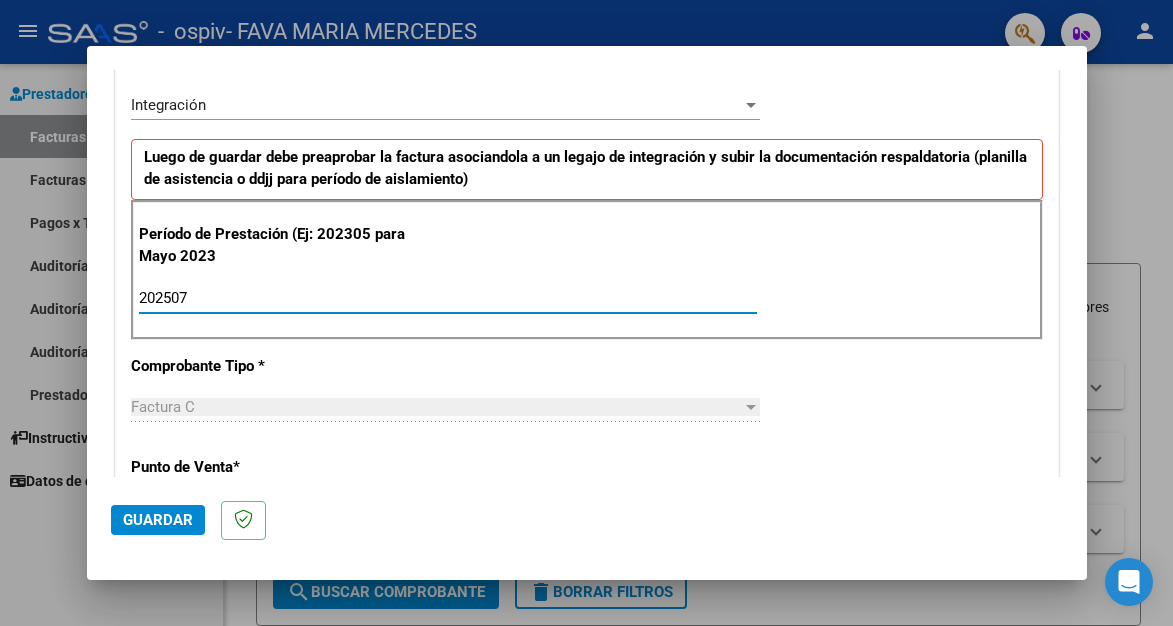 type on "202507" 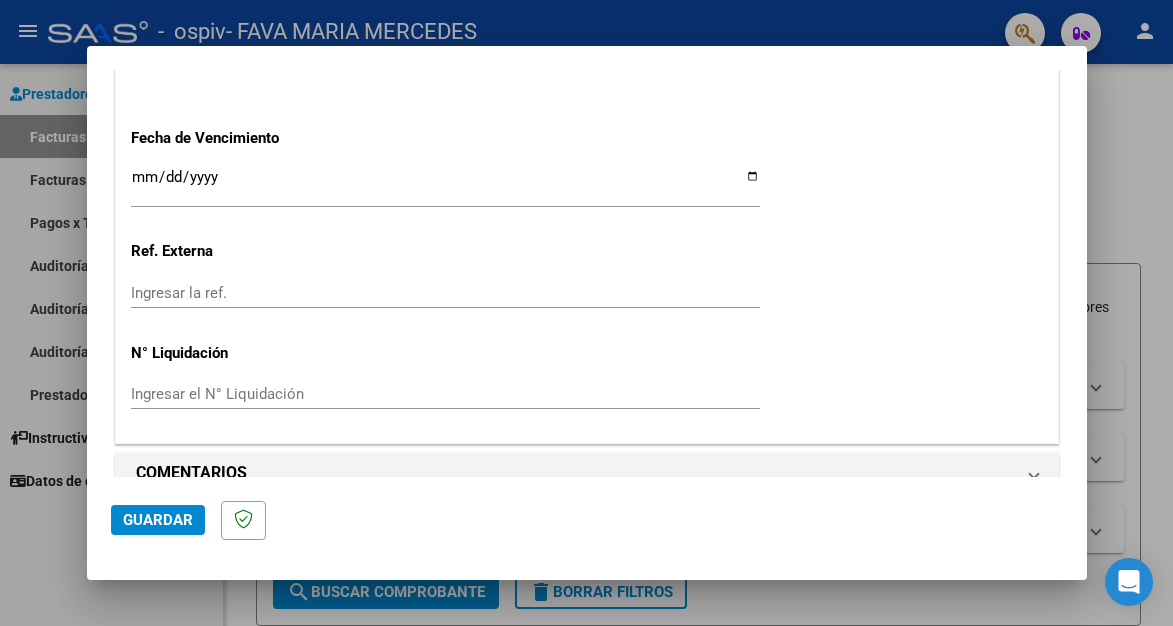 scroll, scrollTop: 1344, scrollLeft: 0, axis: vertical 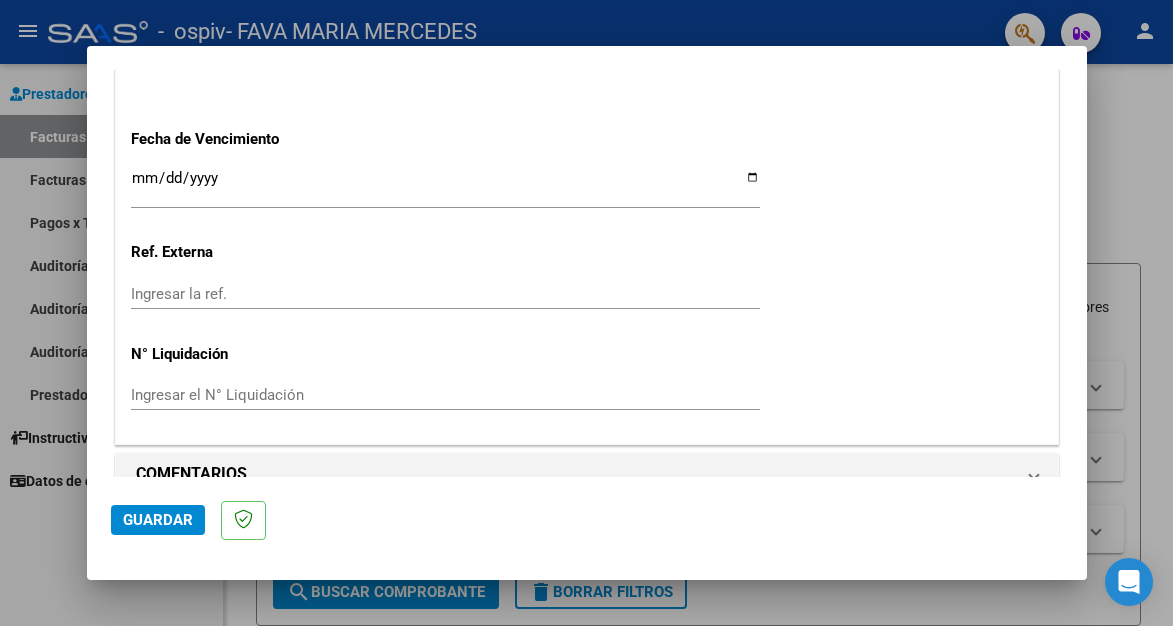 click on "Guardar" 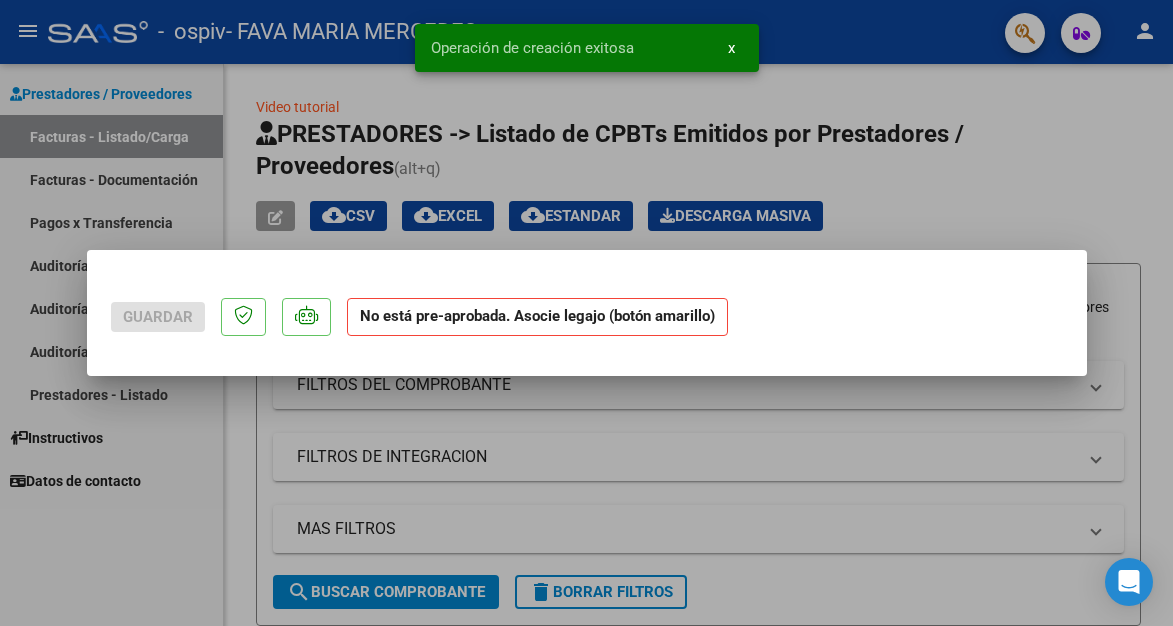 scroll, scrollTop: 0, scrollLeft: 0, axis: both 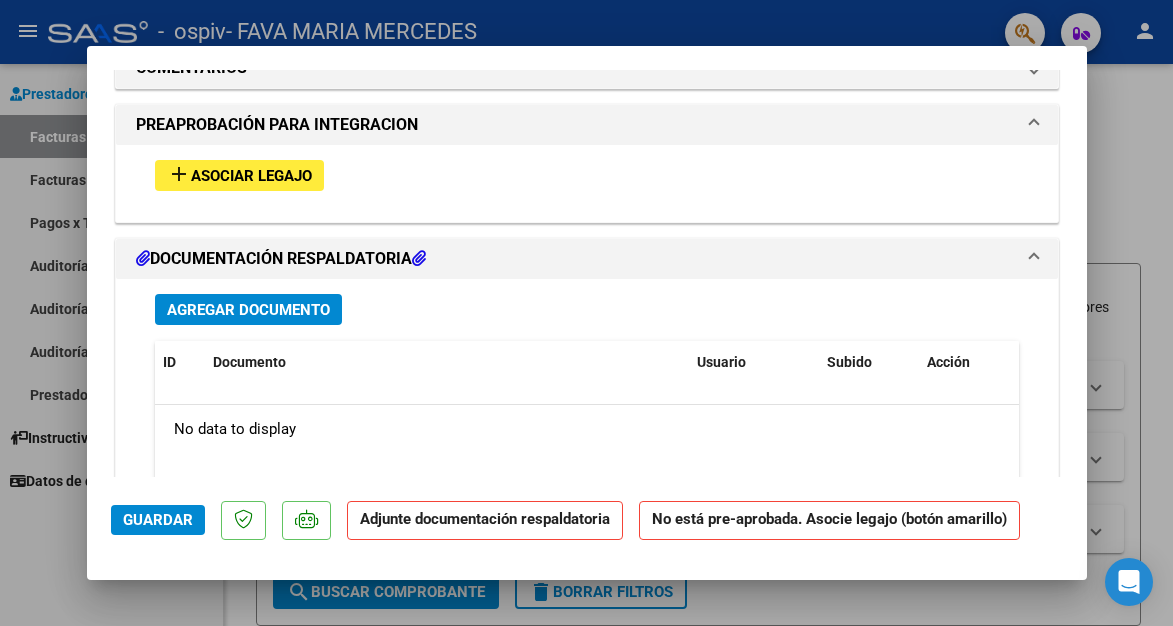 click on "Asociar Legajo" at bounding box center (251, 176) 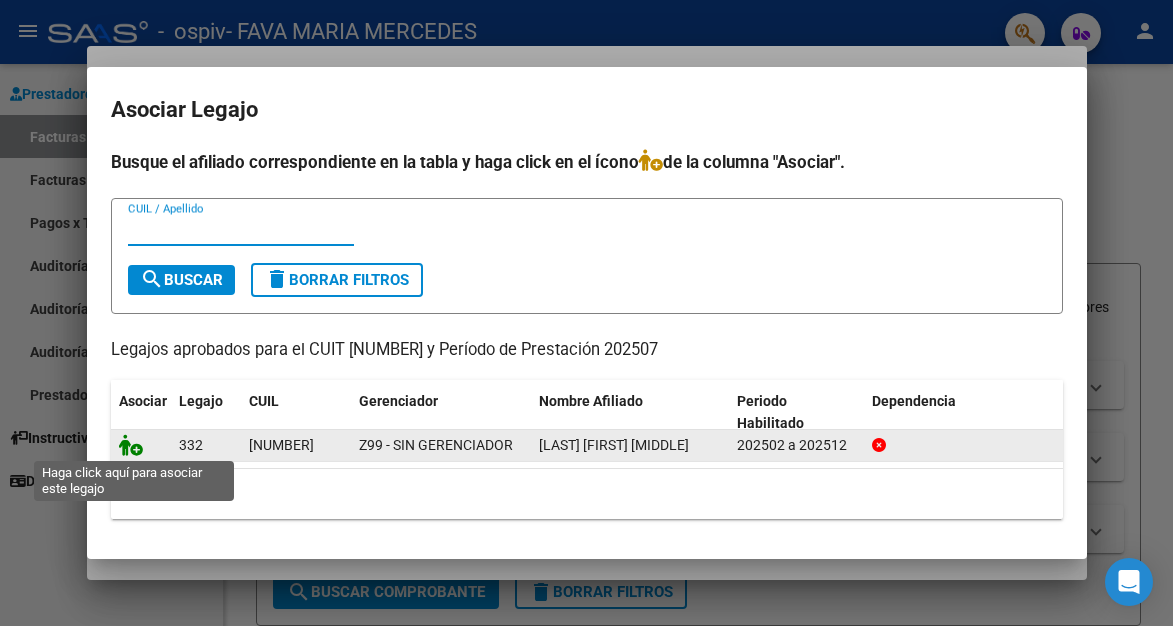 click 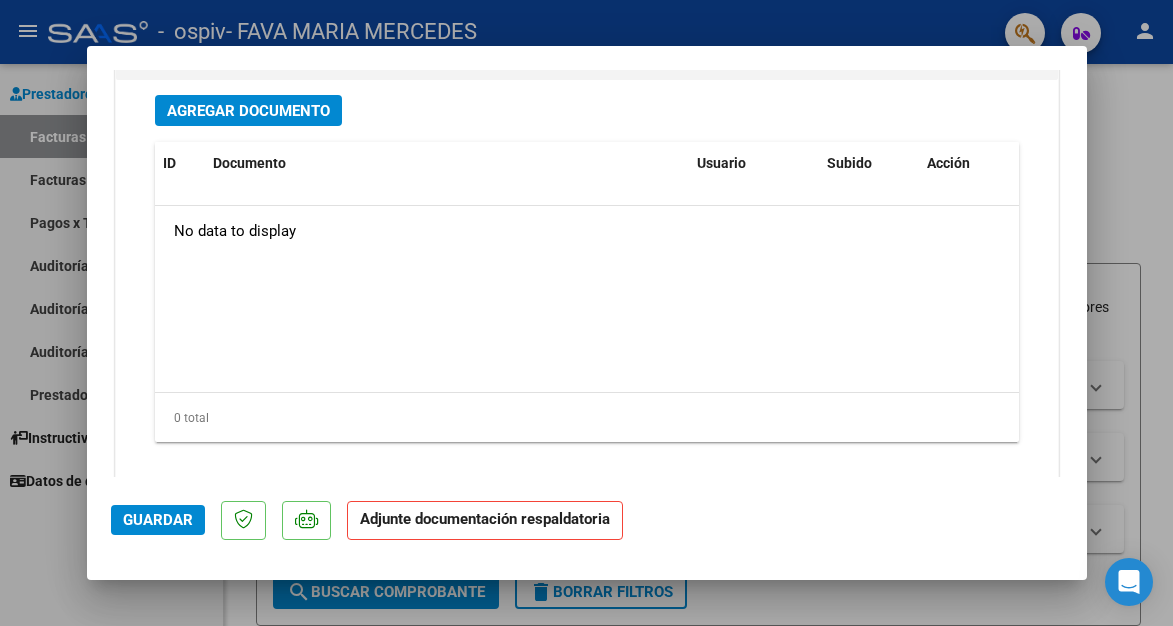scroll, scrollTop: 2271, scrollLeft: 0, axis: vertical 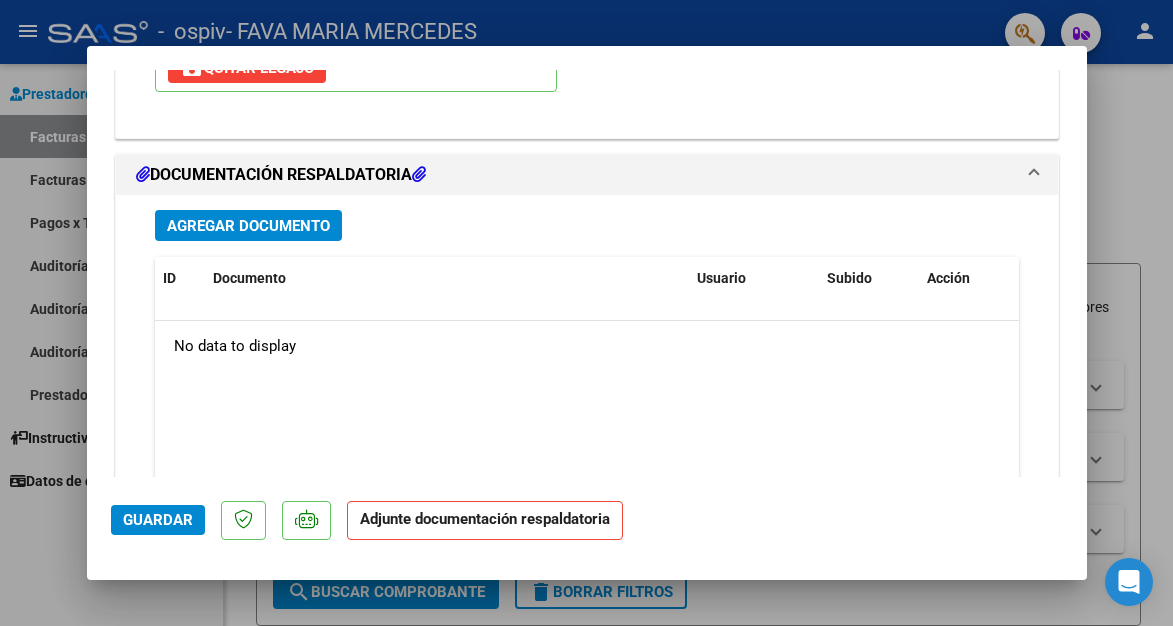 click on "Agregar Documento" at bounding box center (248, 226) 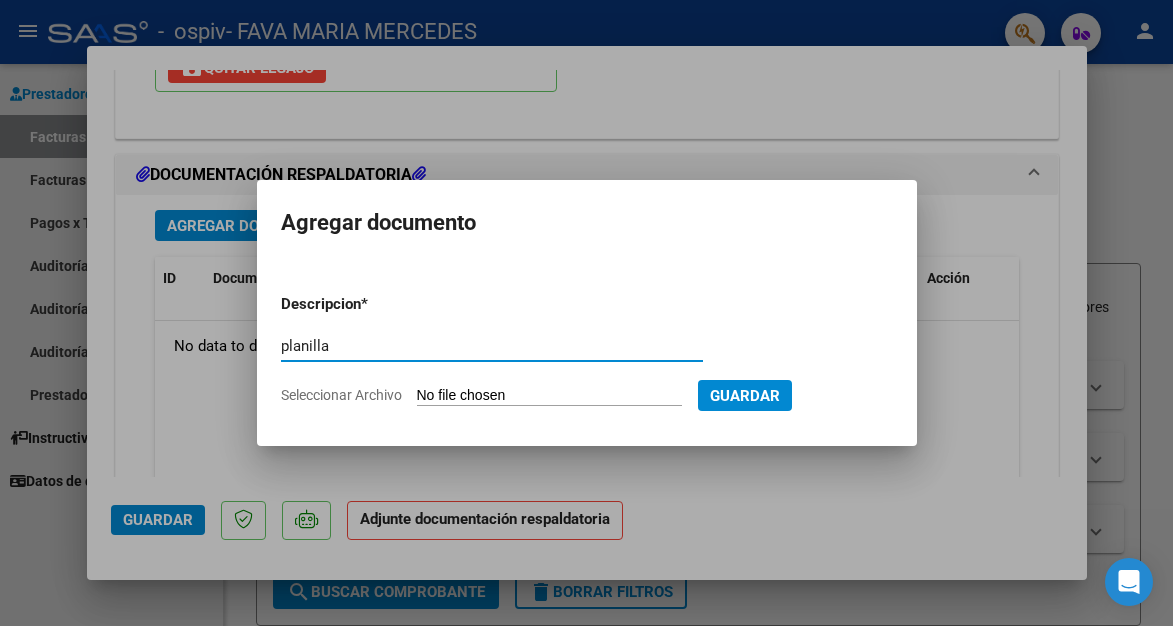 type on "planilla" 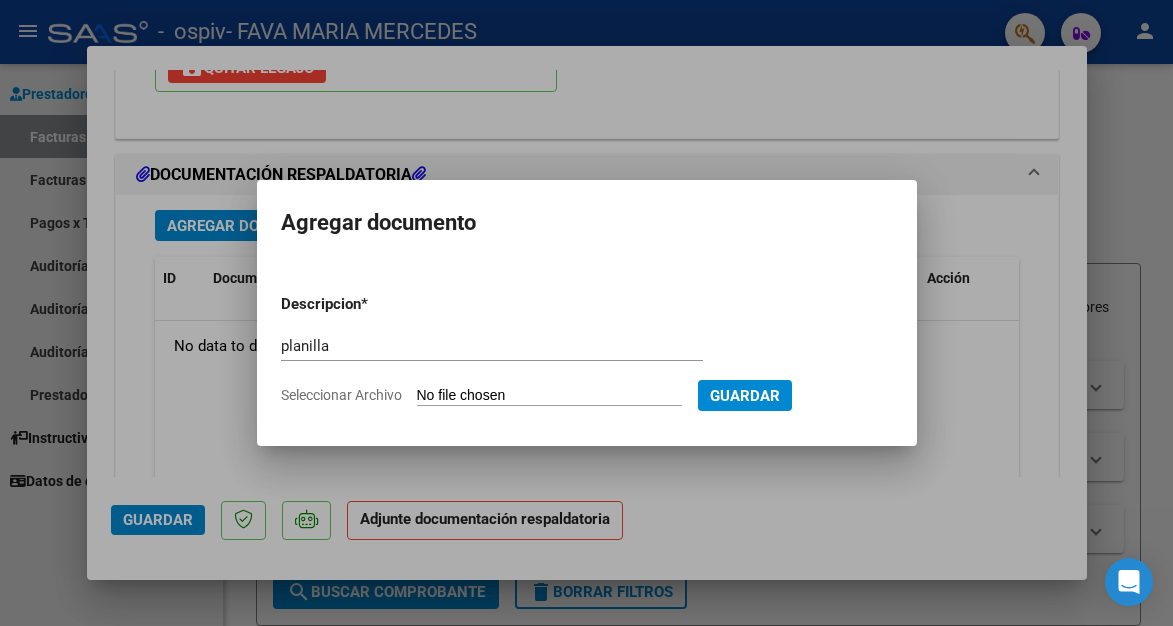 click on "Seleccionar Archivo" at bounding box center [549, 396] 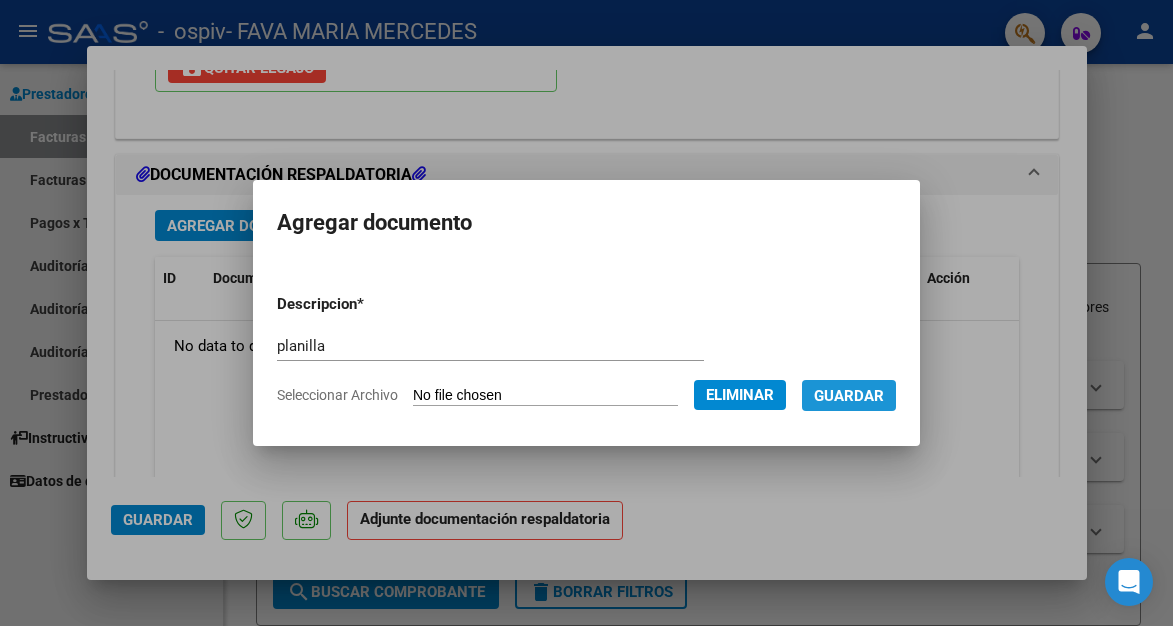 click on "Guardar" at bounding box center [849, 396] 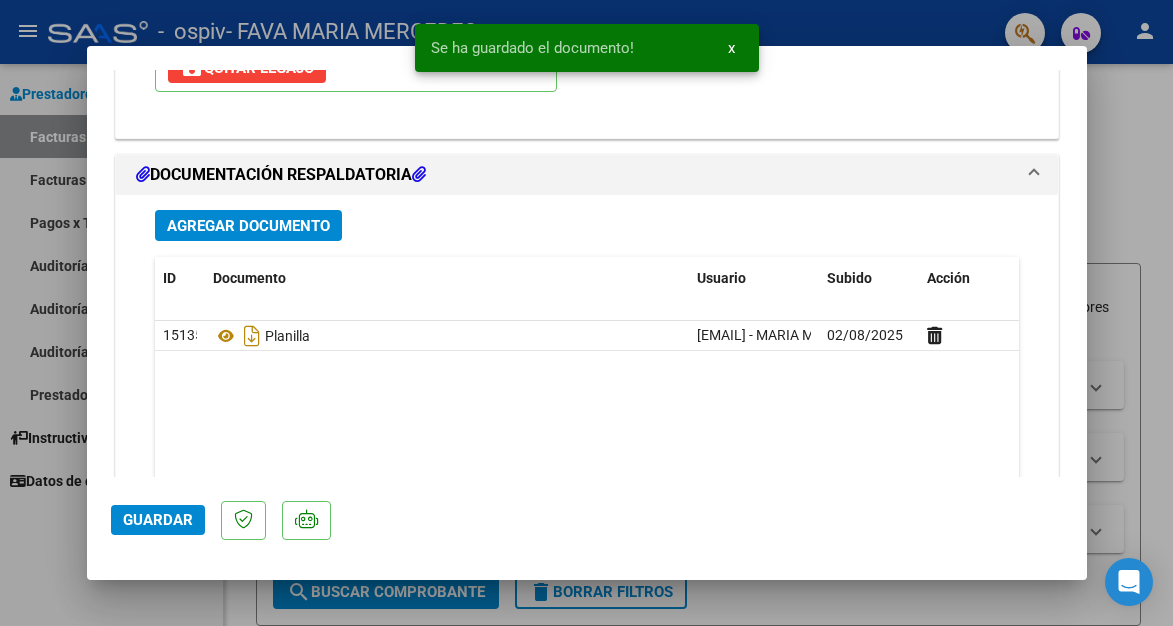 click on "Agregar Documento" at bounding box center (248, 226) 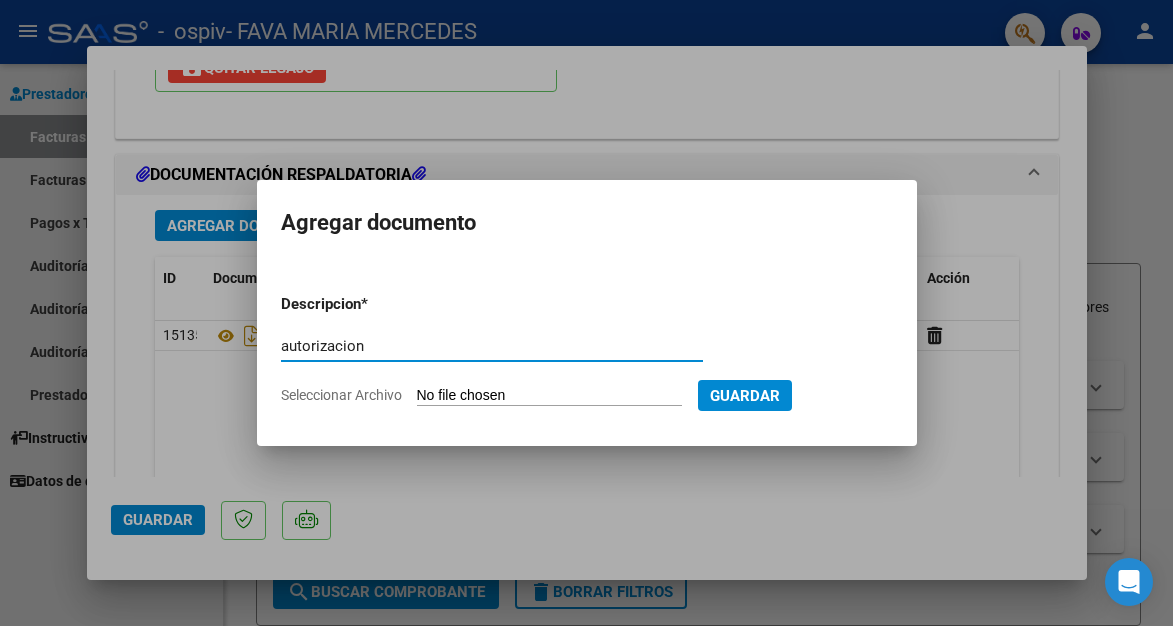 type on "autorización" 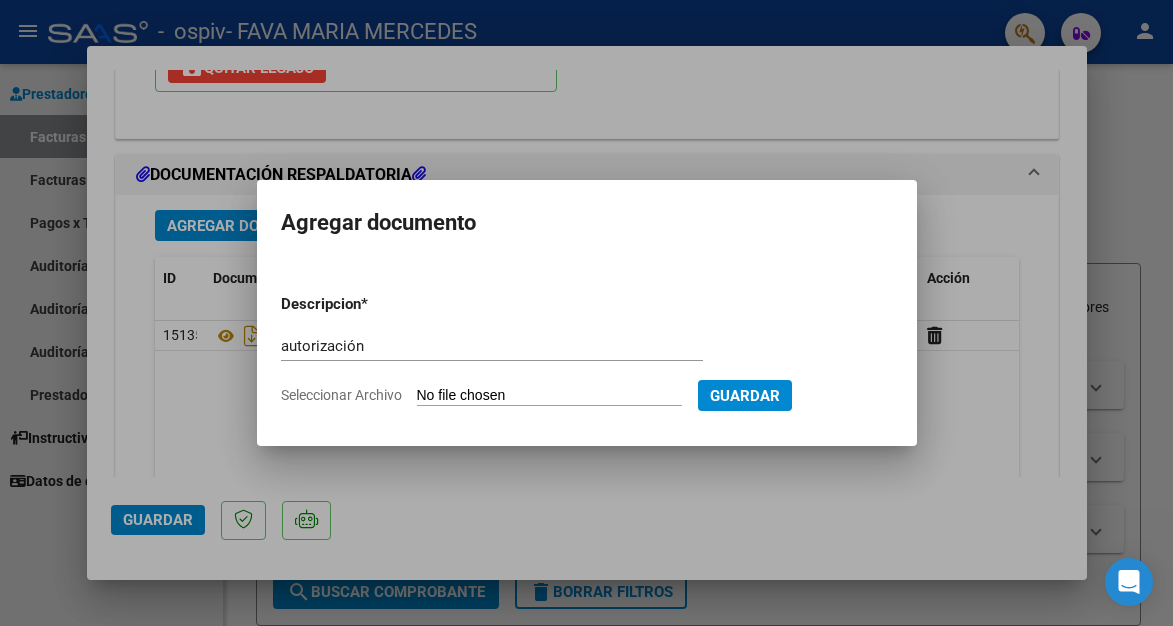 drag, startPoint x: 371, startPoint y: 349, endPoint x: 554, endPoint y: 400, distance: 189.97368 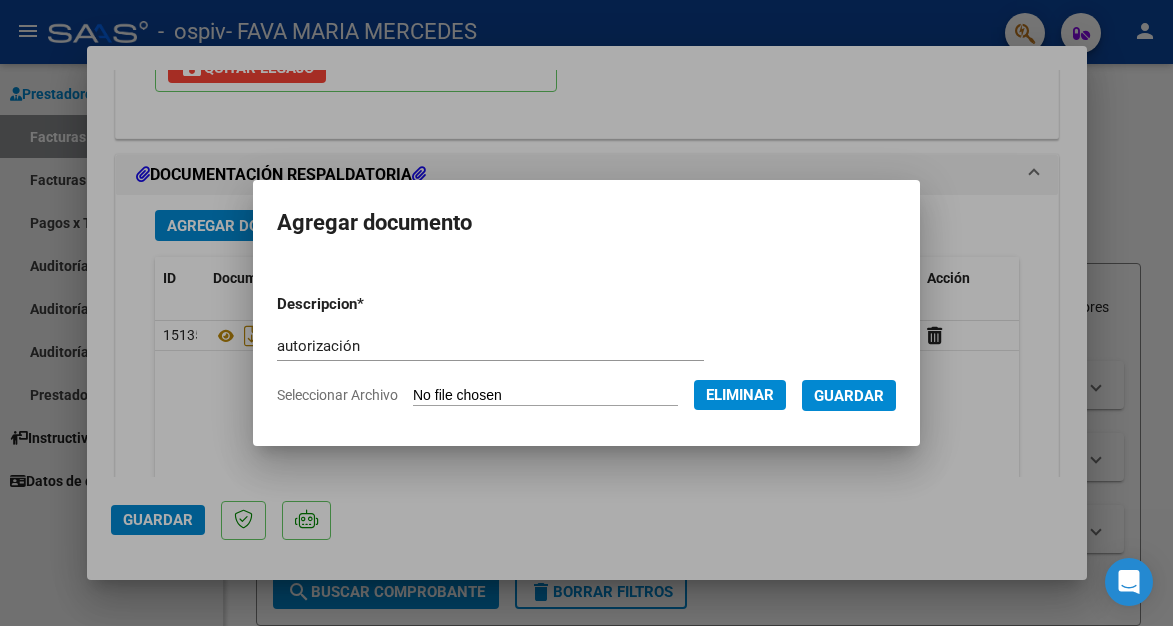 click on "Guardar" at bounding box center [849, 396] 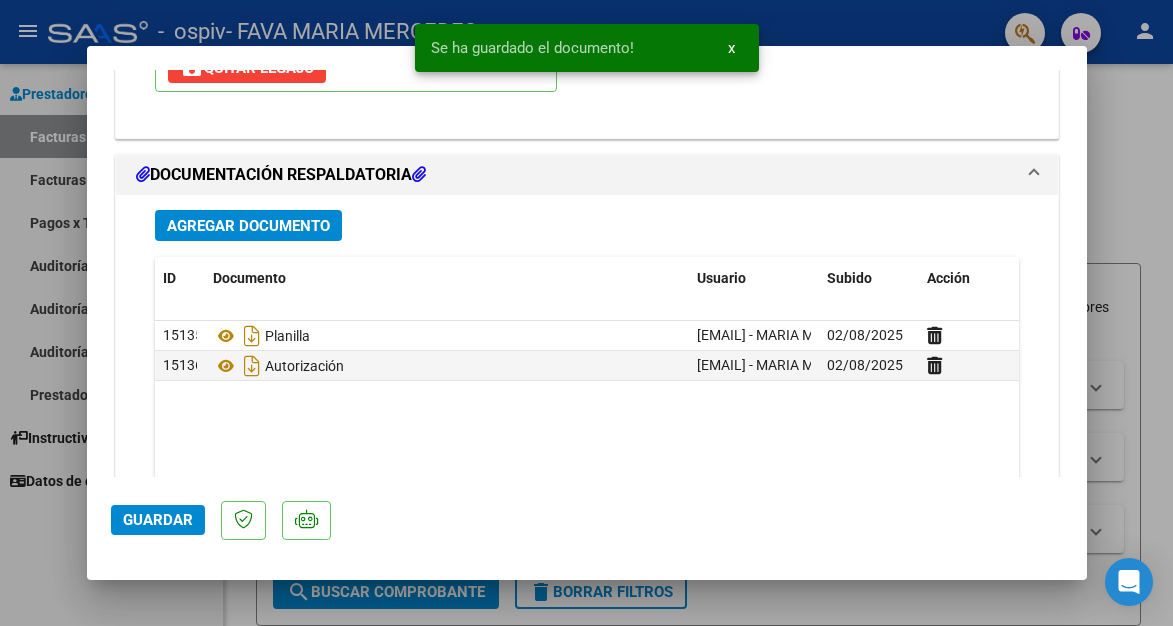 click on "Guardar" 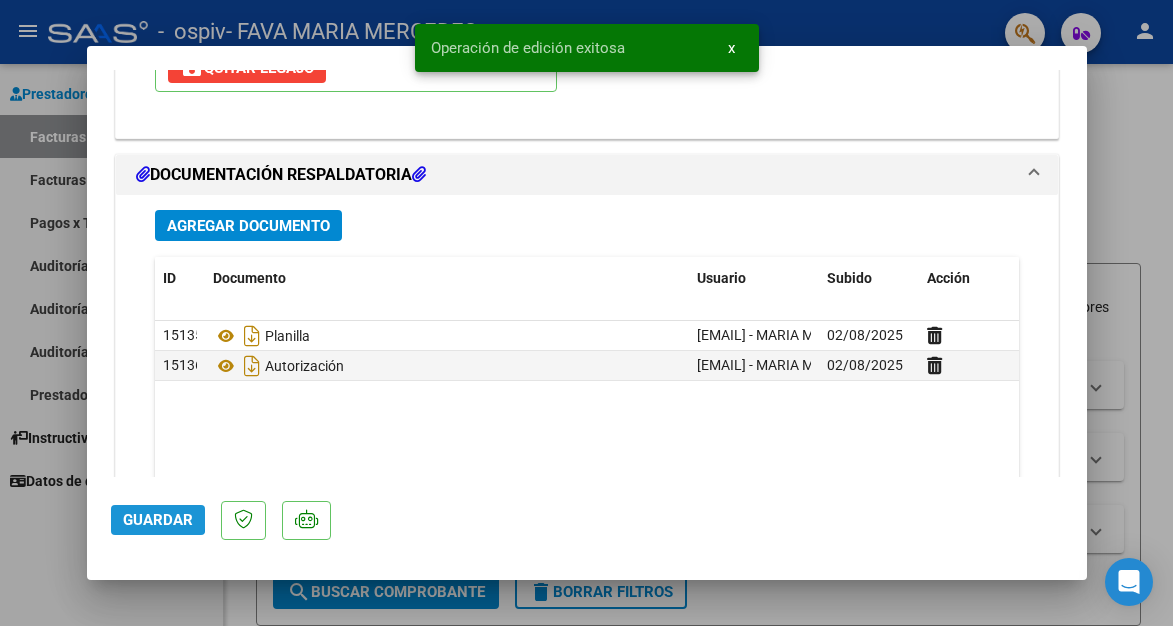 click on "Guardar" 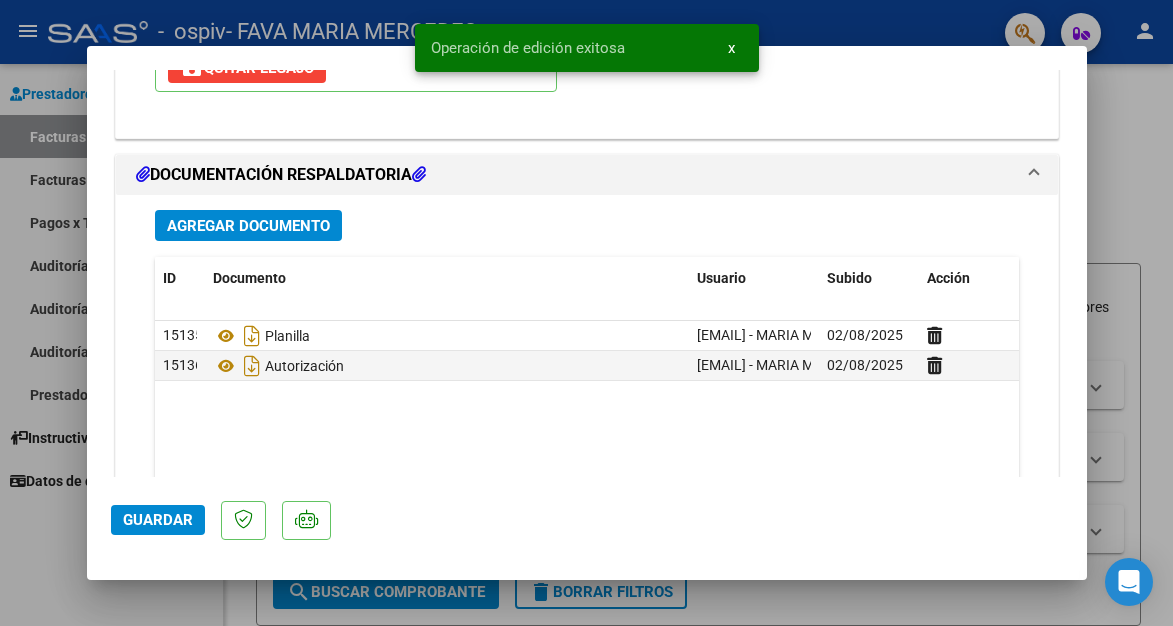 click at bounding box center [586, 313] 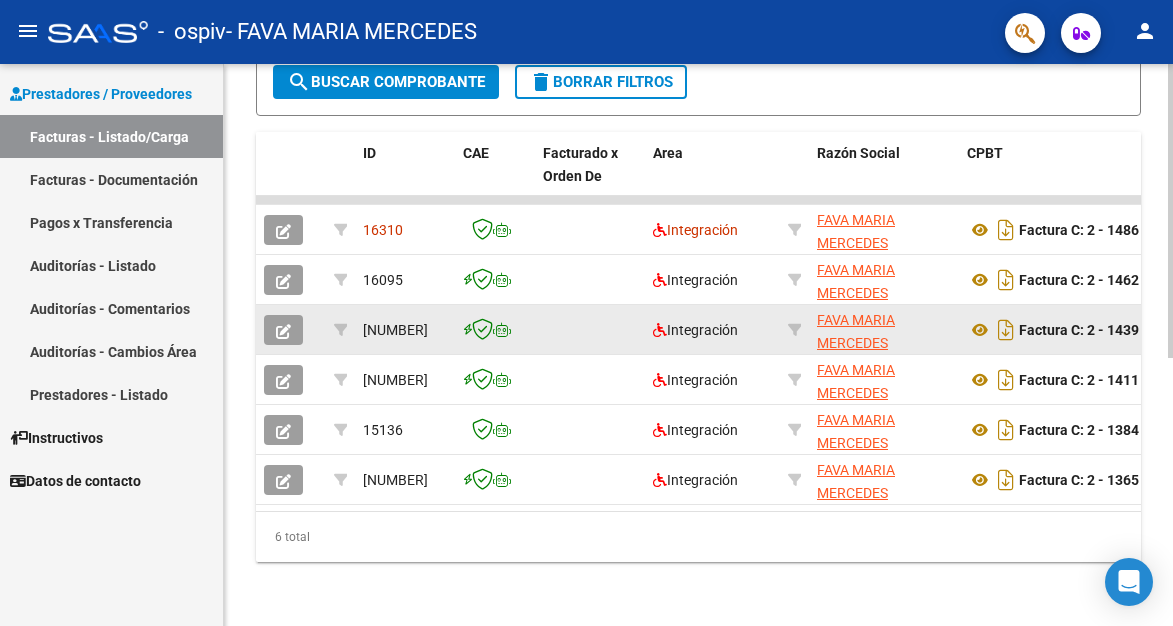 scroll, scrollTop: 511, scrollLeft: 0, axis: vertical 